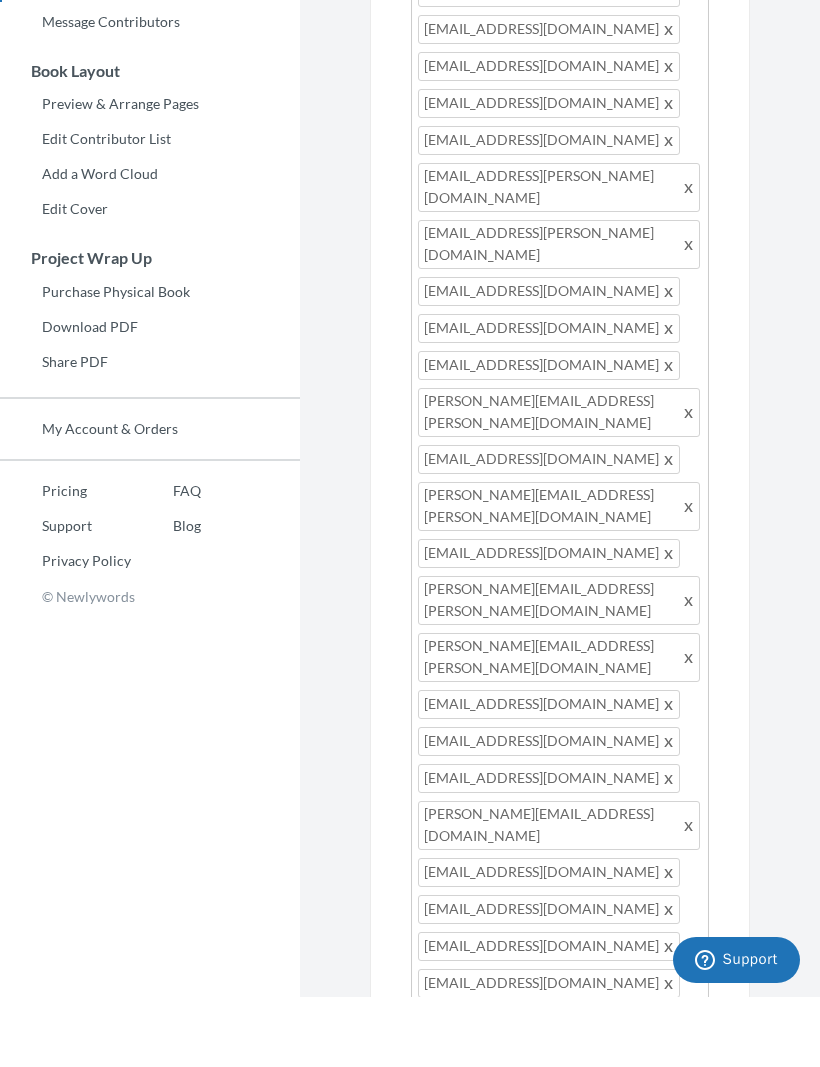 scroll, scrollTop: 0, scrollLeft: 0, axis: both 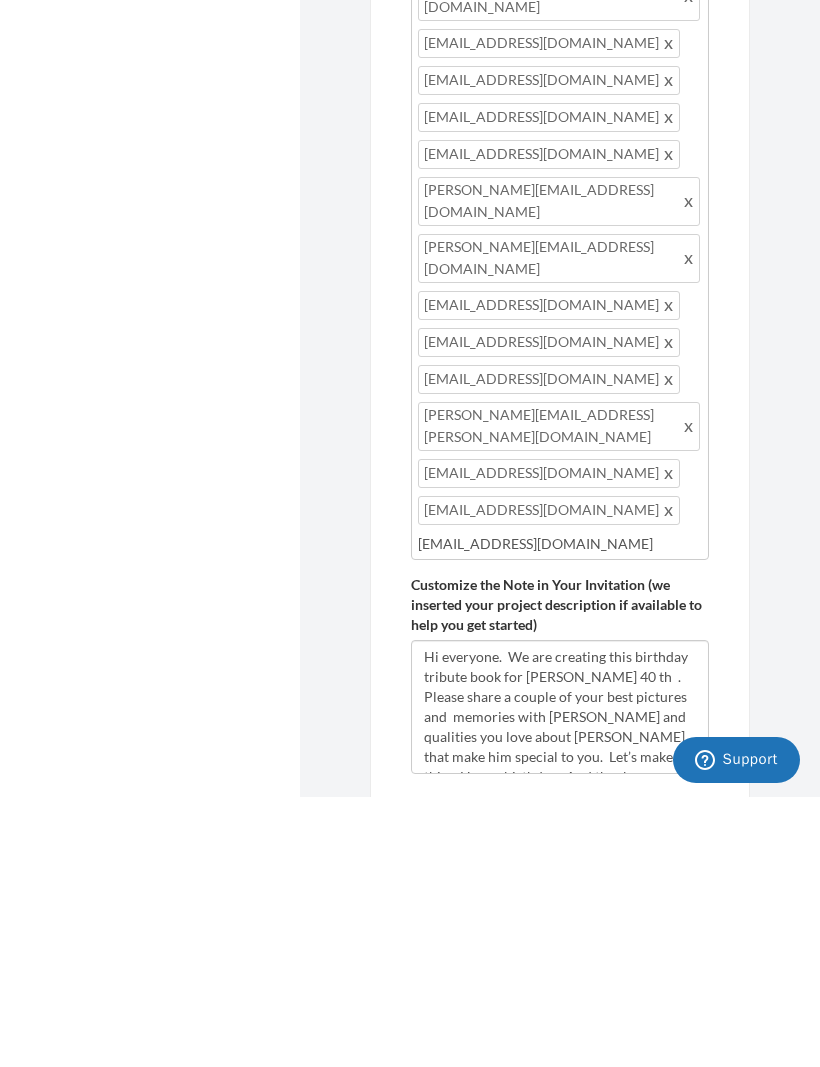 type on "[EMAIL_ADDRESS][DOMAIN_NAME]" 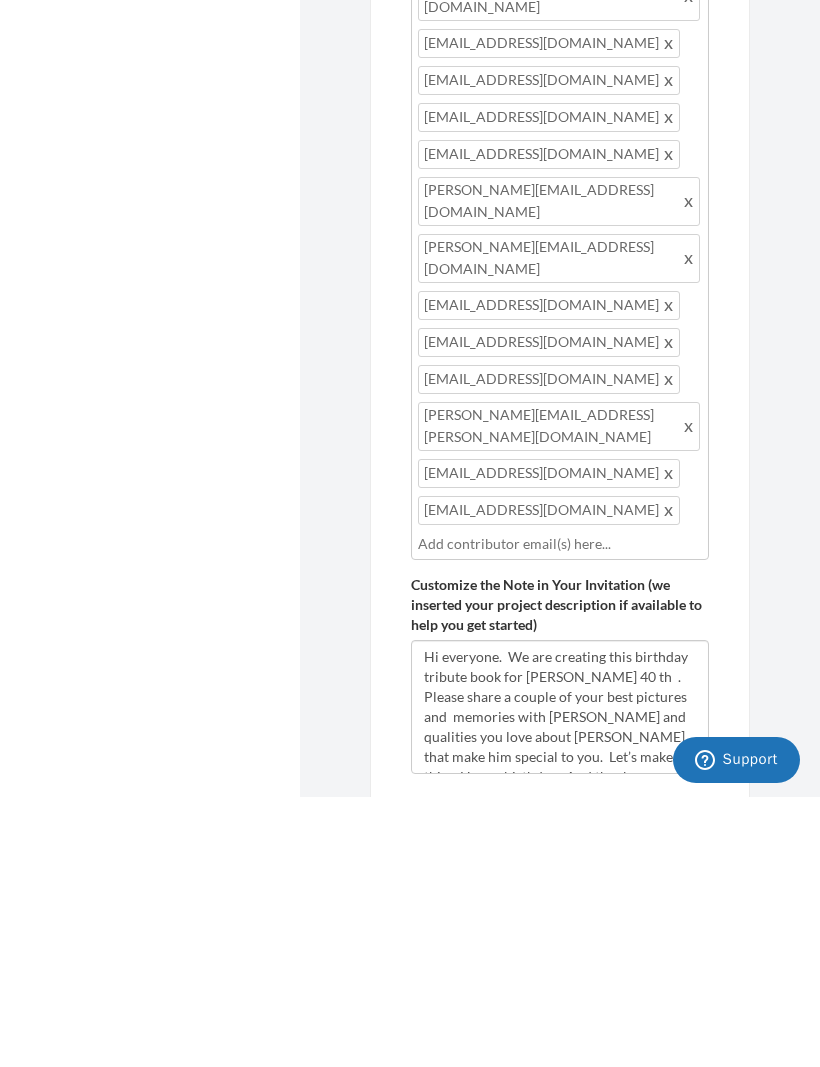 scroll, scrollTop: 969, scrollLeft: 0, axis: vertical 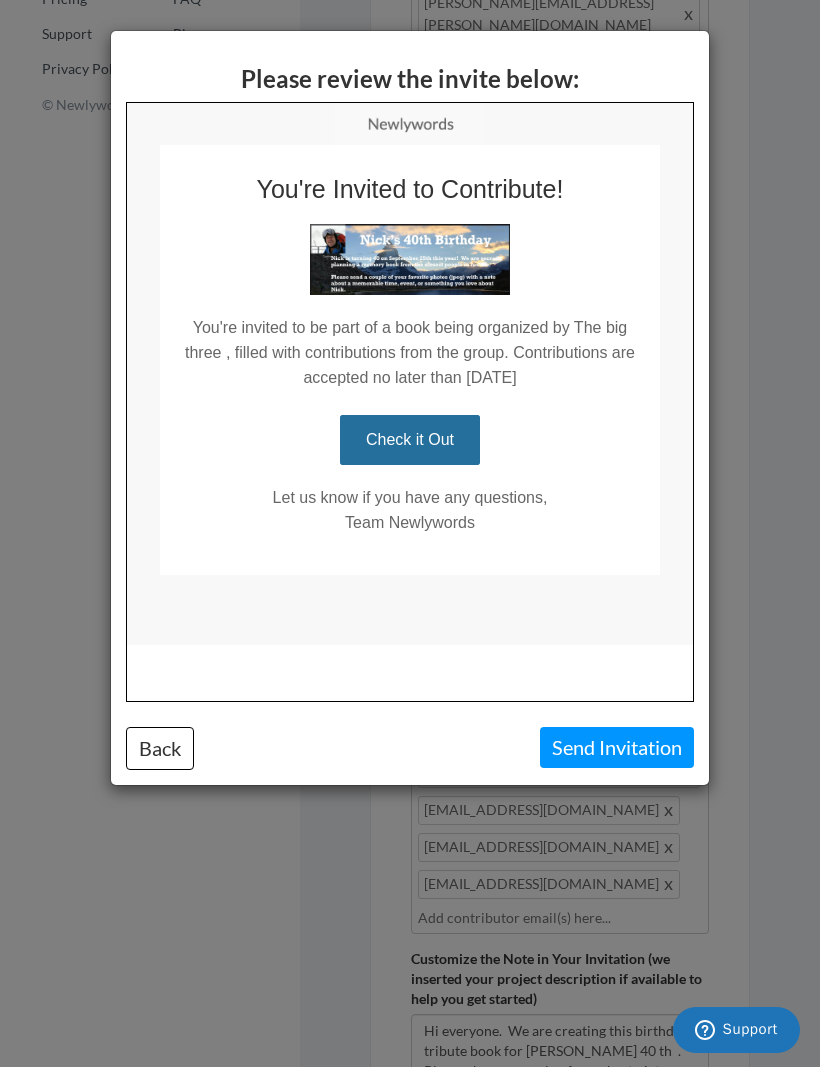 click on "Send Invitation" at bounding box center [617, 747] 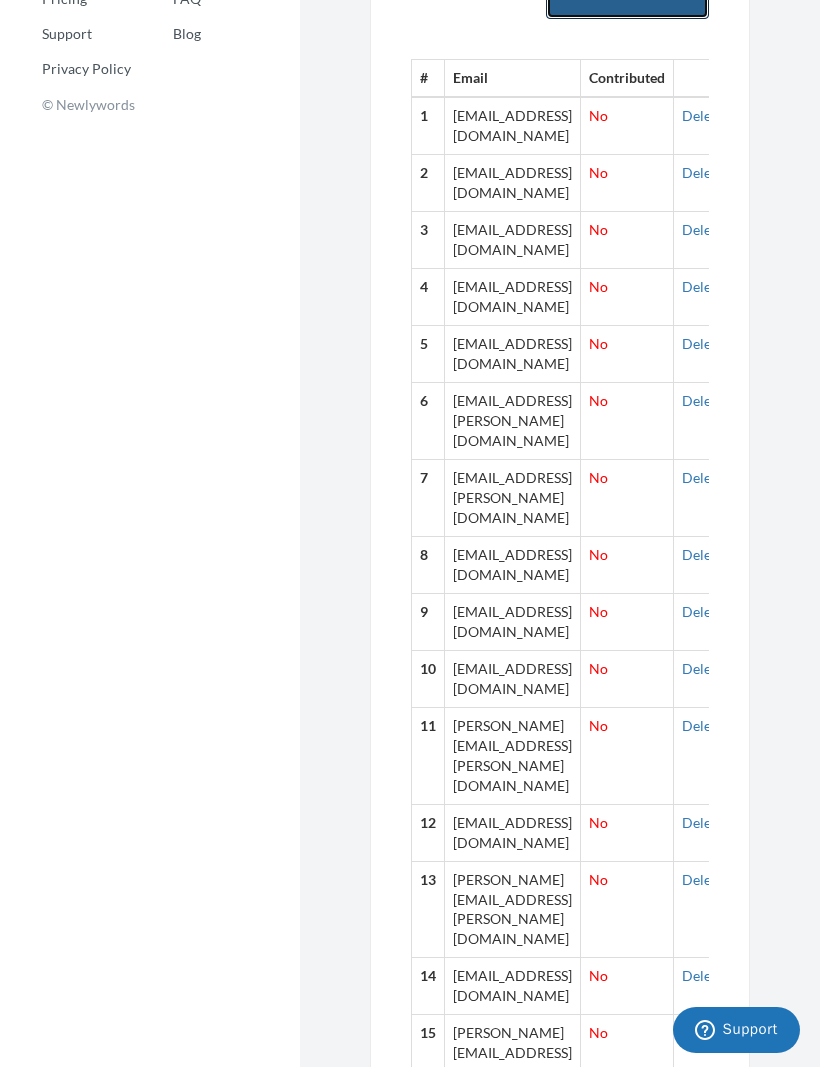 scroll, scrollTop: 0, scrollLeft: 0, axis: both 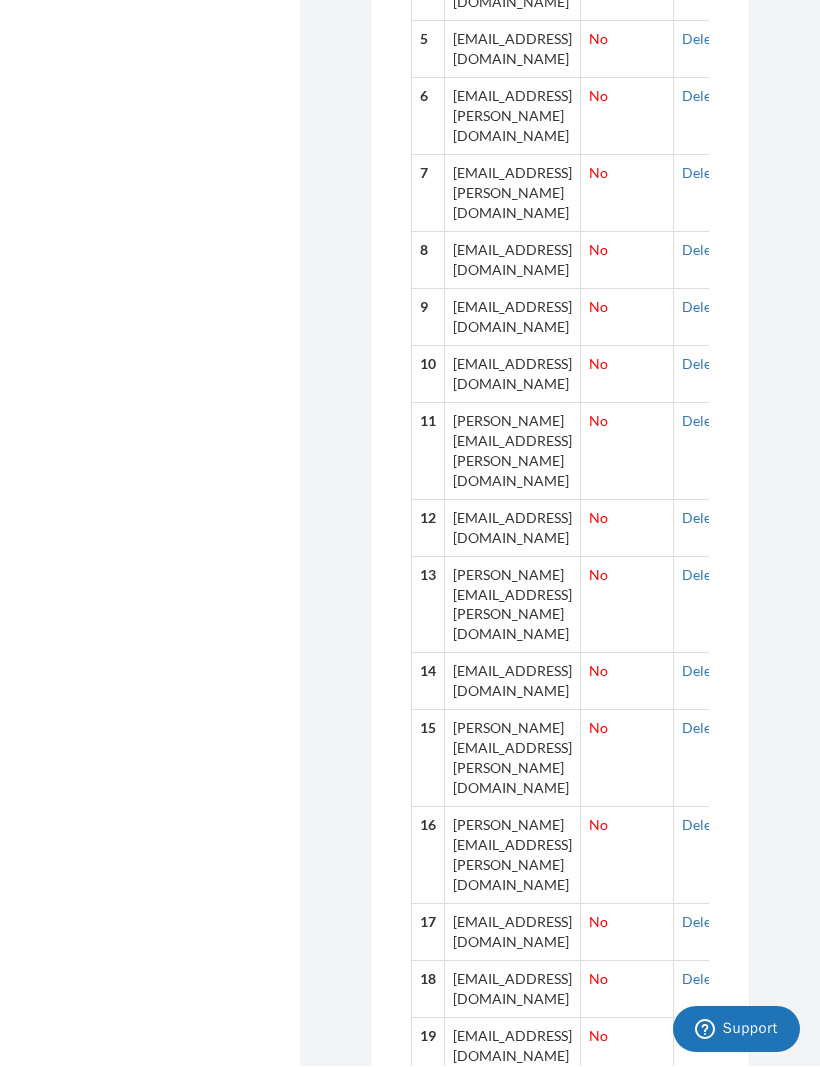 click at bounding box center [709, 1029] 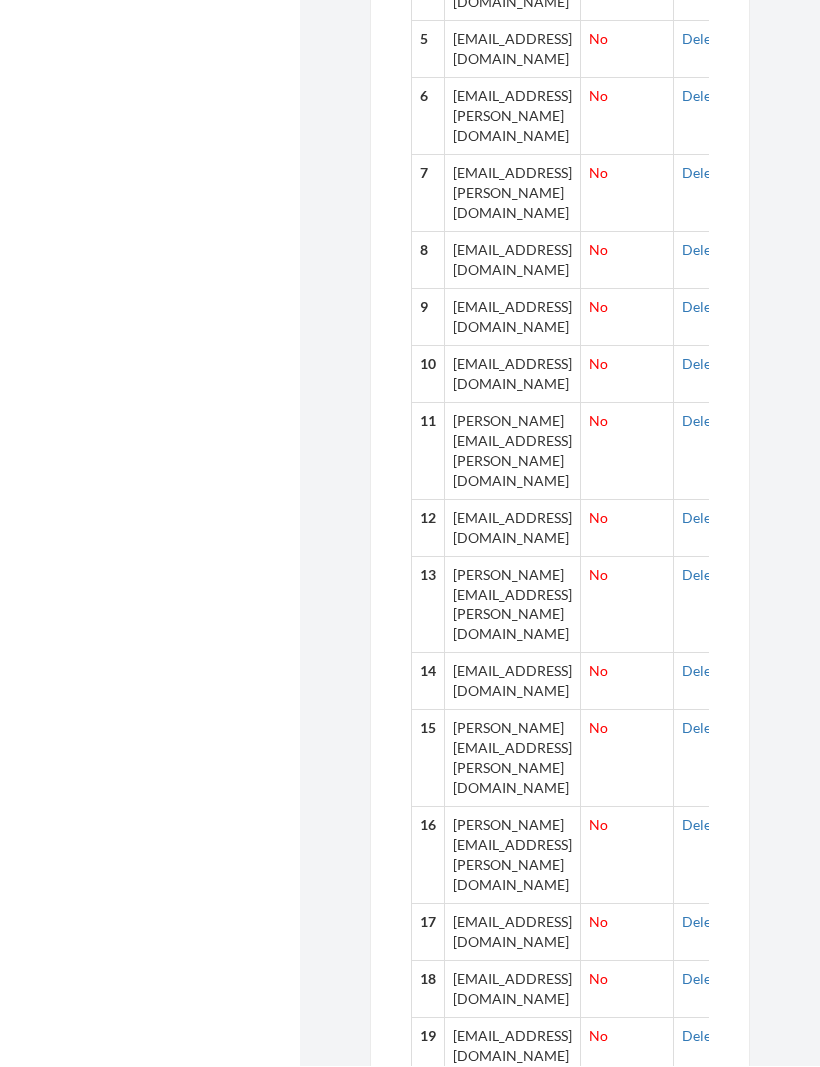 scroll, scrollTop: 0, scrollLeft: 0, axis: both 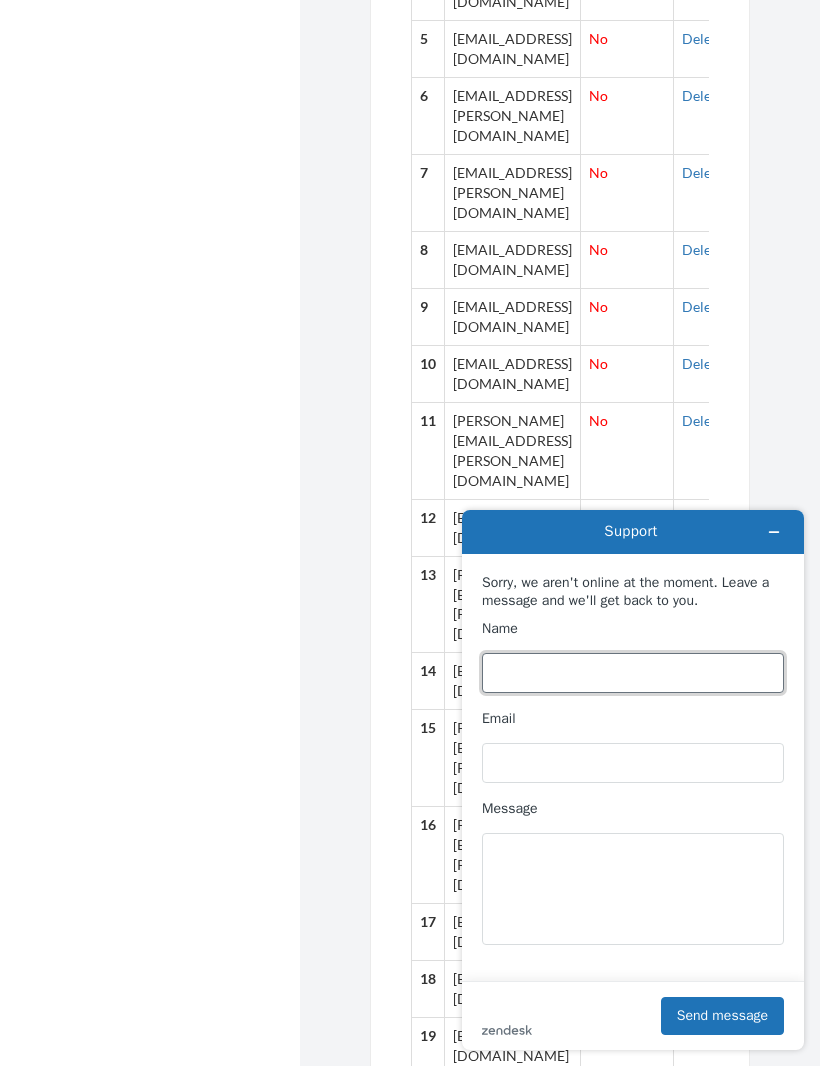 click on "Name" at bounding box center (633, 673) 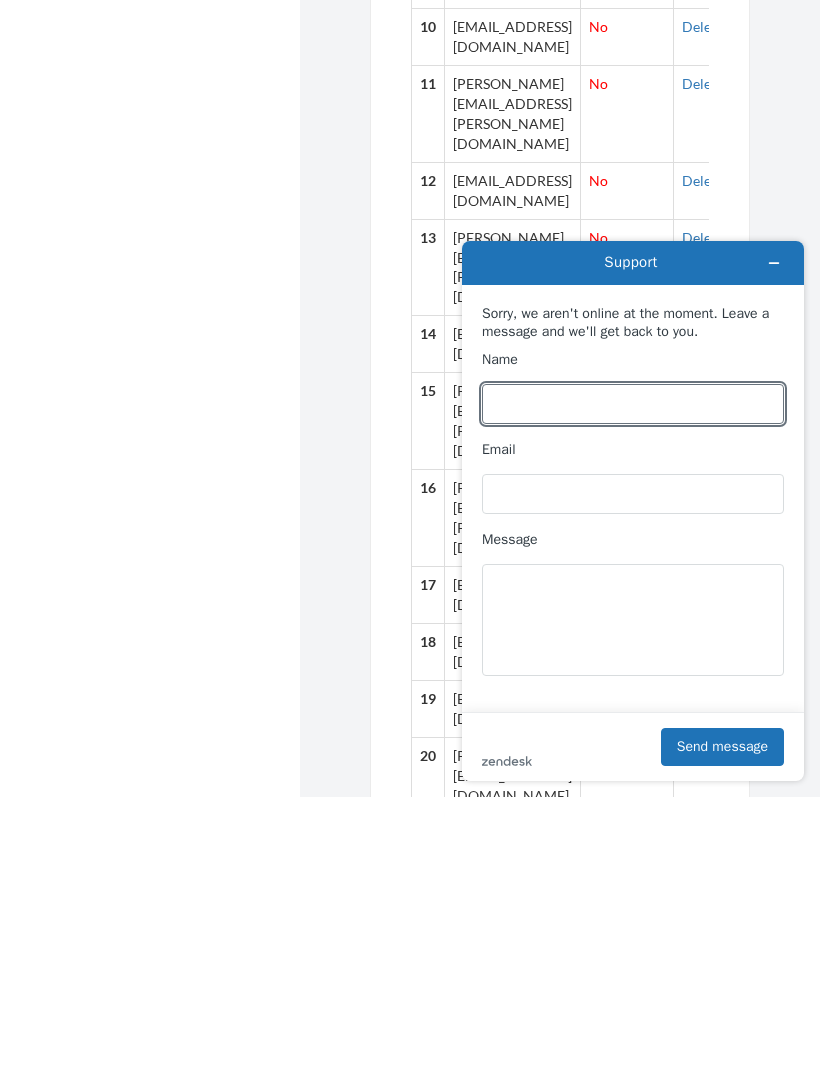 click on "Emails have been sent!
Invite Contributors
There are two ways to send invitations to people. You can invite people via our email invitation system or a shareable project link. If you don't have any emails, you can add them at a later time.
Email Invitation with  Reminders
Share Project URL
Add emails for people you want to contribute to your memory book. Our system will automatically send out invitations and reminders. Add your email to see how it looks!
Paste or Type Emails:
Review Invitation" at bounding box center [560, 343] 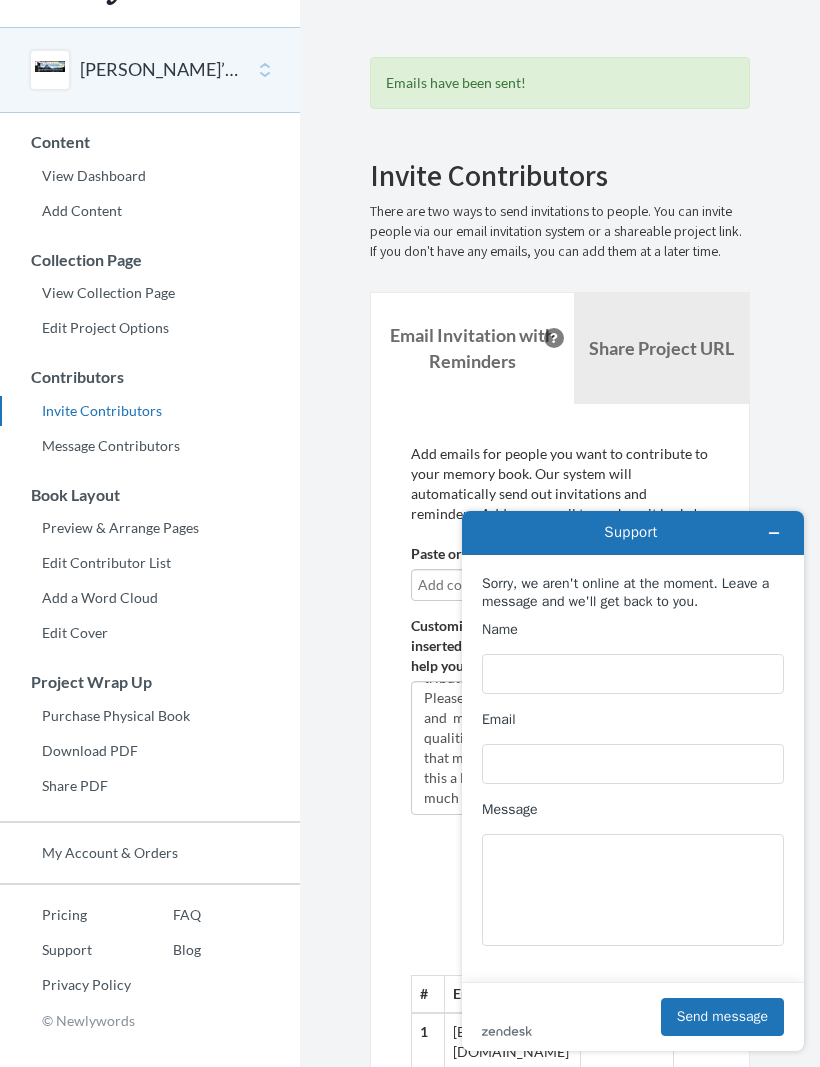 scroll, scrollTop: 52, scrollLeft: 0, axis: vertical 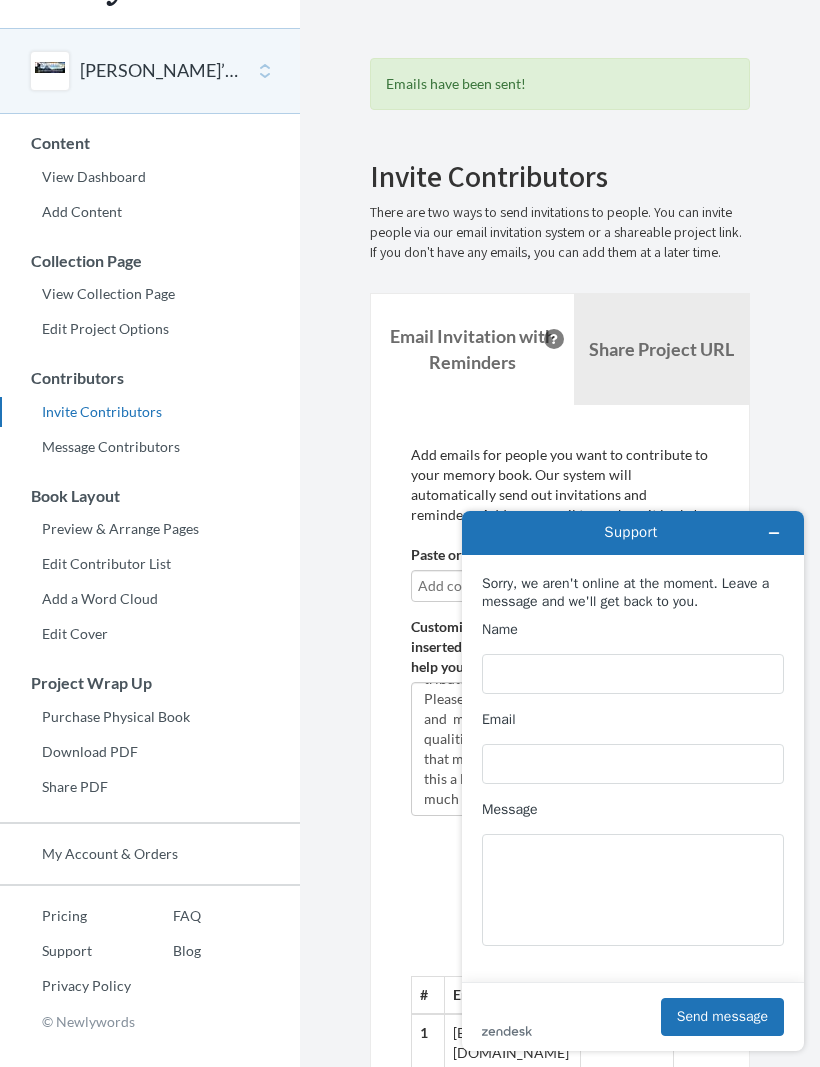 click on "Email Invitation with  Reminders" at bounding box center (472, 349) 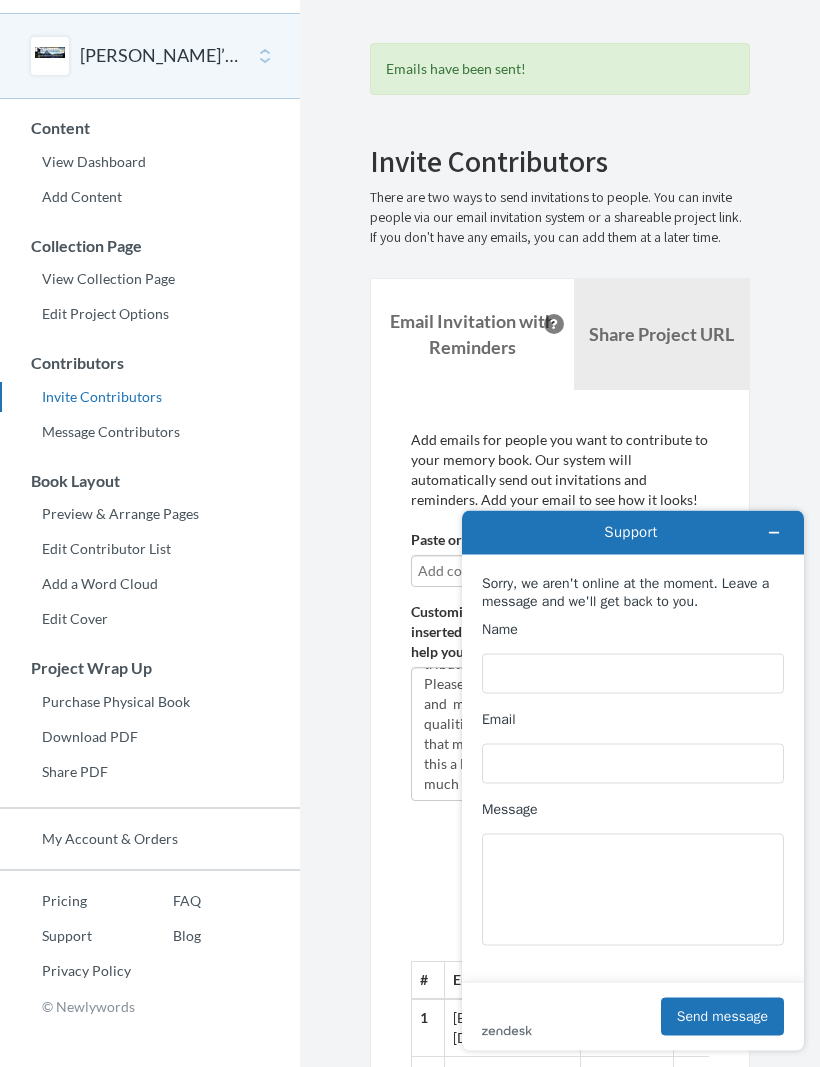 scroll, scrollTop: 67, scrollLeft: 0, axis: vertical 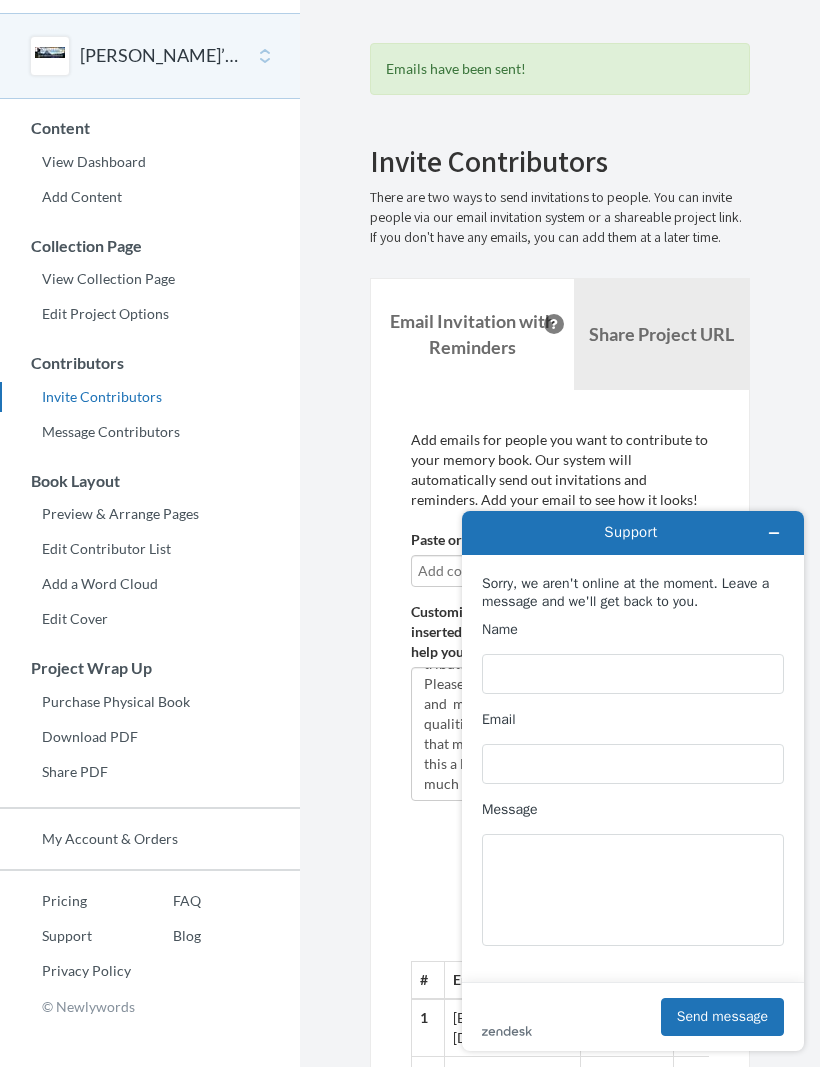 click on "Emails have been sent!
Invite Contributors
There are two ways to send invitations to people. You can invite people via our email invitation system or a shareable project link. If you don't have any emails, you can add them at a later time.
Email Invitation with  Reminders
Share Project URL
Add emails for people you want to contribute to your memory book. Our system will automatically send out invitations and reminders. Add your email to see how it looks!
Paste or Type Emails:
Review Invitation" at bounding box center (560, 1642) 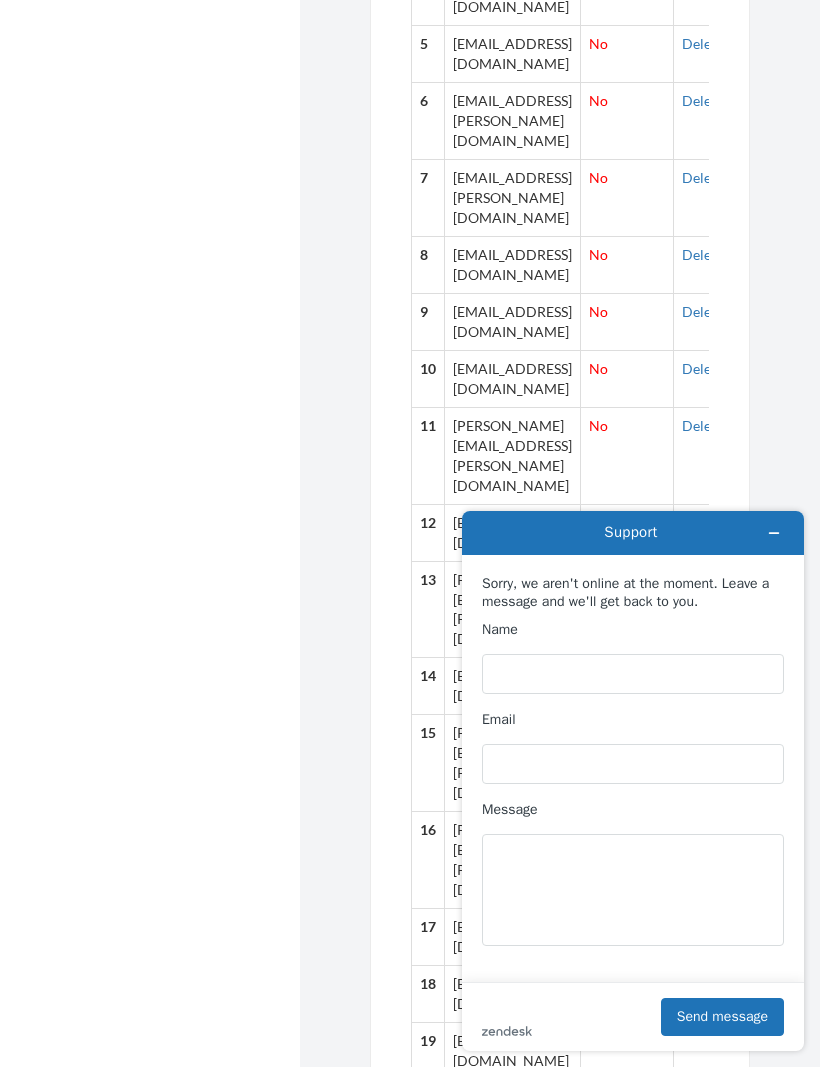scroll, scrollTop: 1273, scrollLeft: 0, axis: vertical 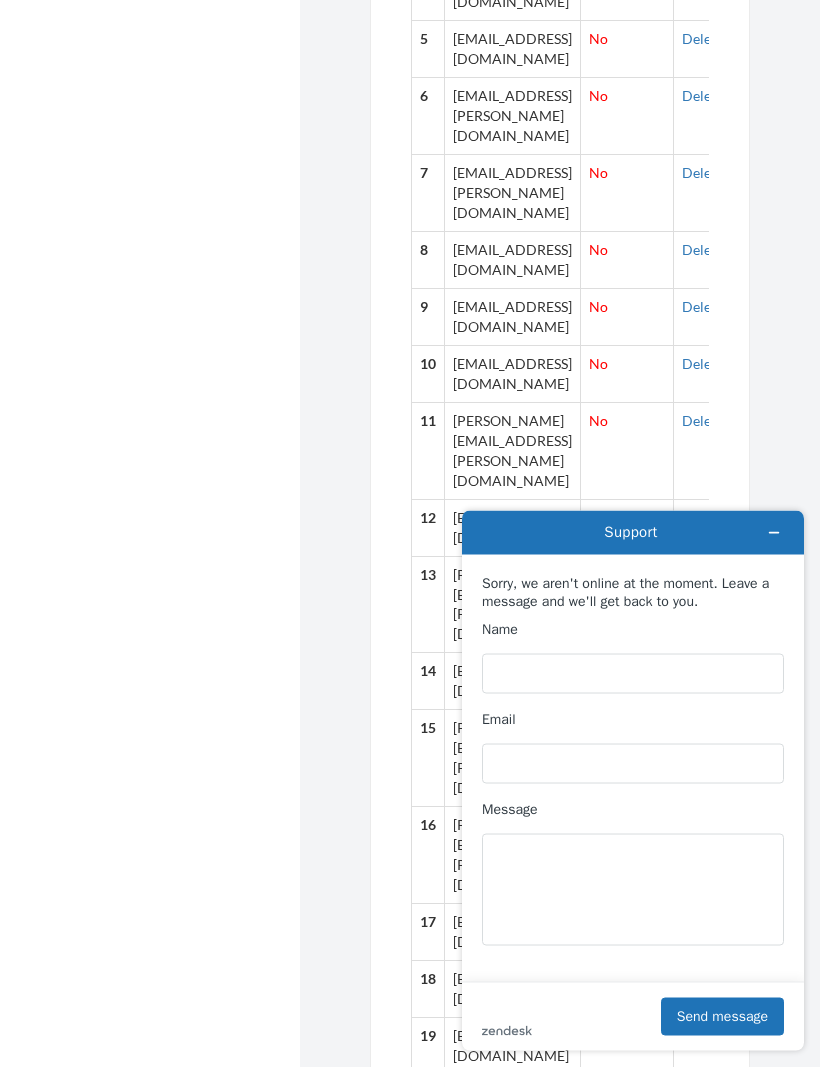 click on "Nick’s 40th Birthday
Select a project
Nick’s 40th Birthday
Start Project
Content
View Dashboard
Add Content
Collection Page
View Collection Page
Edit Project Options
Contributors
Invite Contributors
Message Contributors
Book Layout" at bounding box center [150, 451] 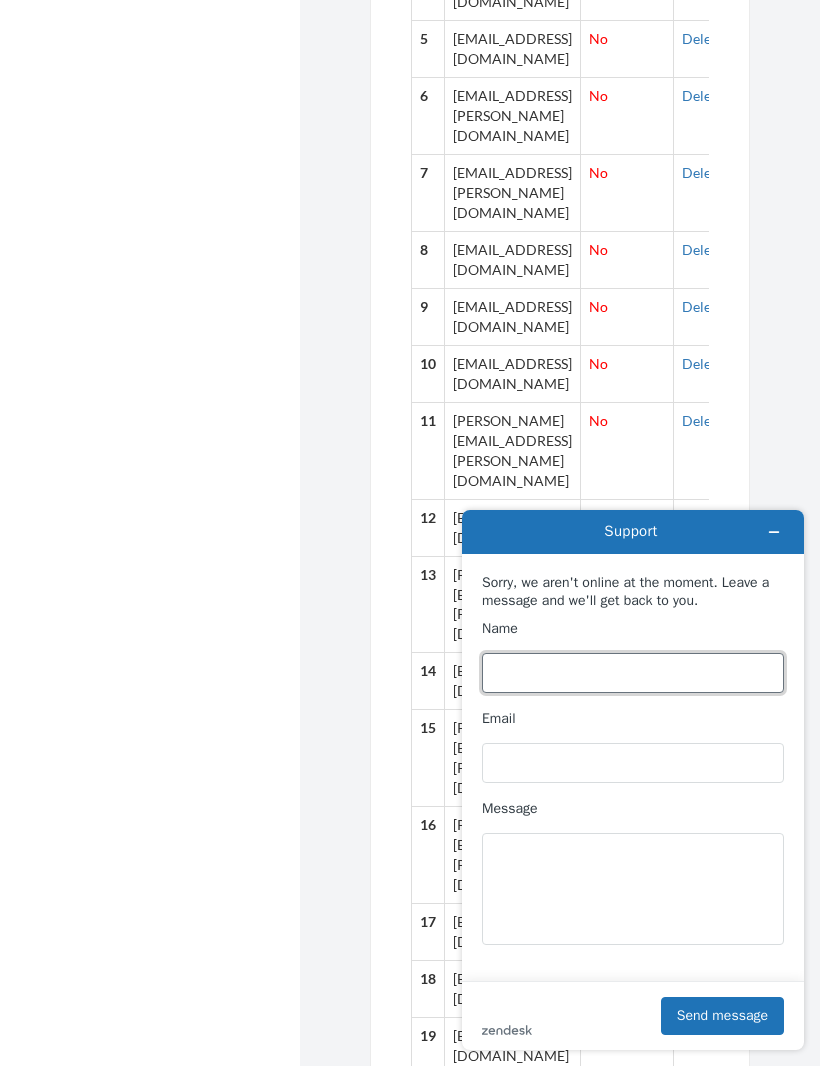 click on "Name" at bounding box center (633, 673) 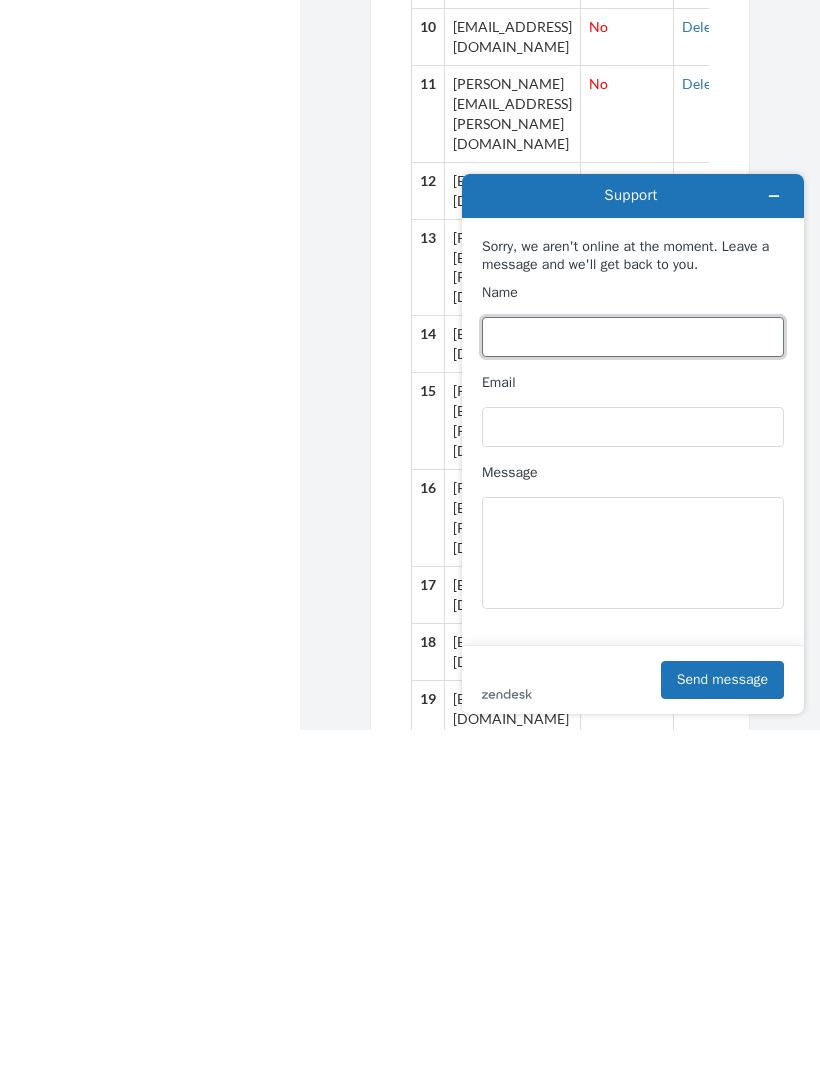 type on "denise hannahan" 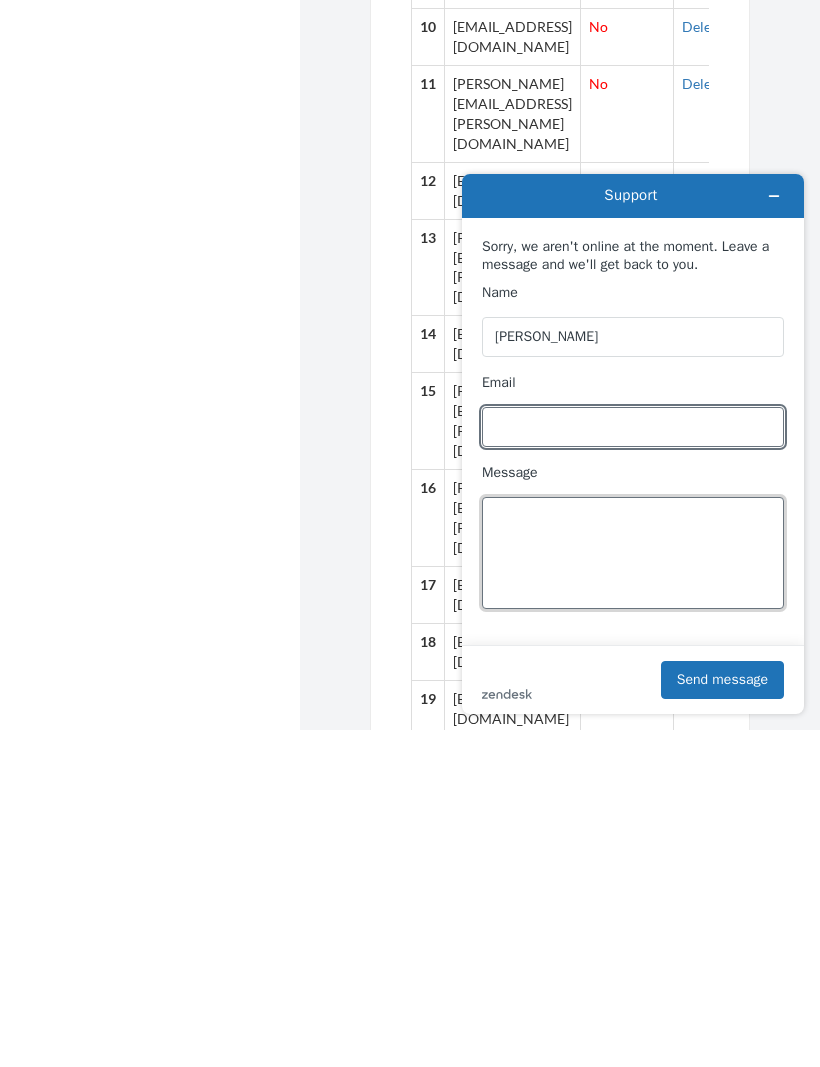 click on "Message" at bounding box center (633, 553) 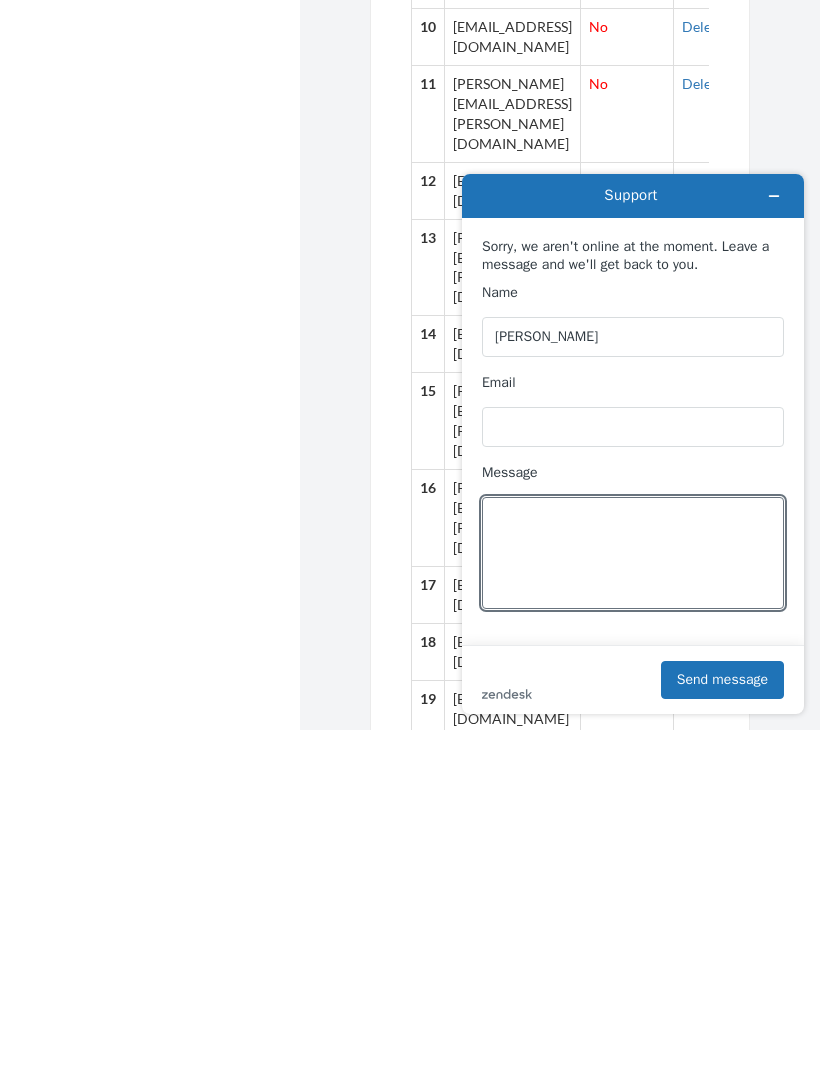 click on "Sorry, we aren't online at the moment. Leave a message and we'll get back to you. Name denise hannahan Email Message" at bounding box center [635, 431] 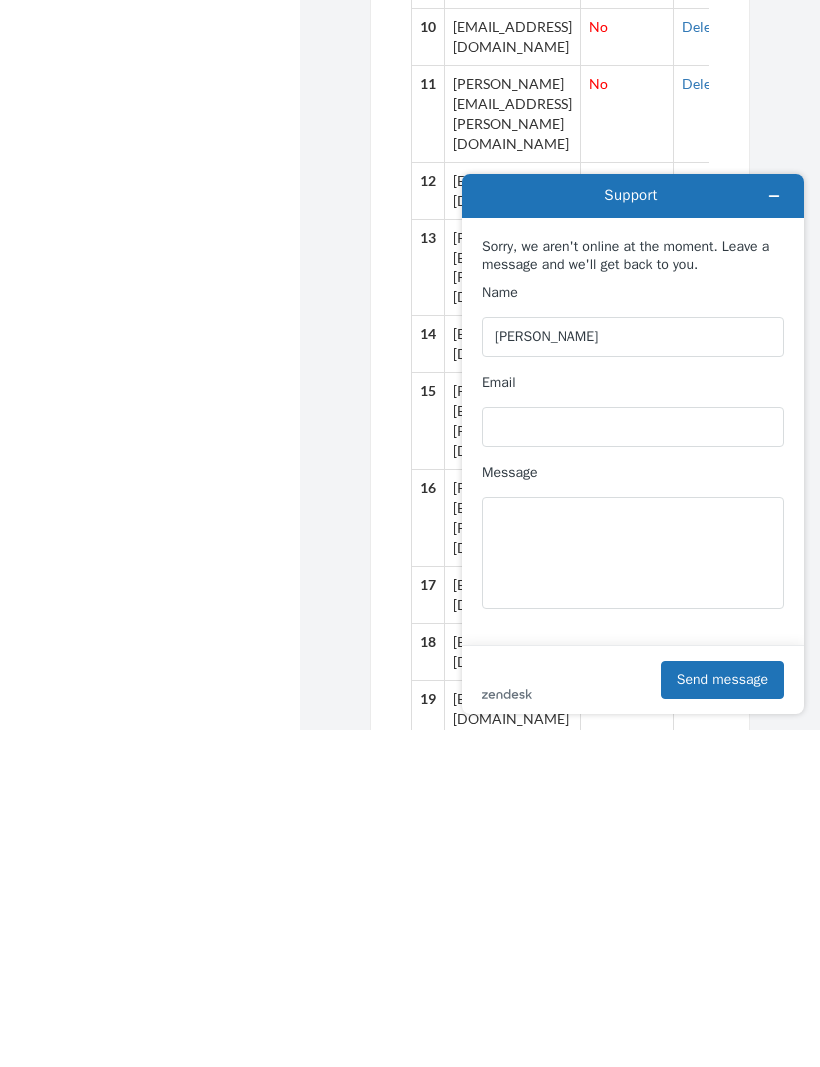 scroll, scrollTop: 1273, scrollLeft: 0, axis: vertical 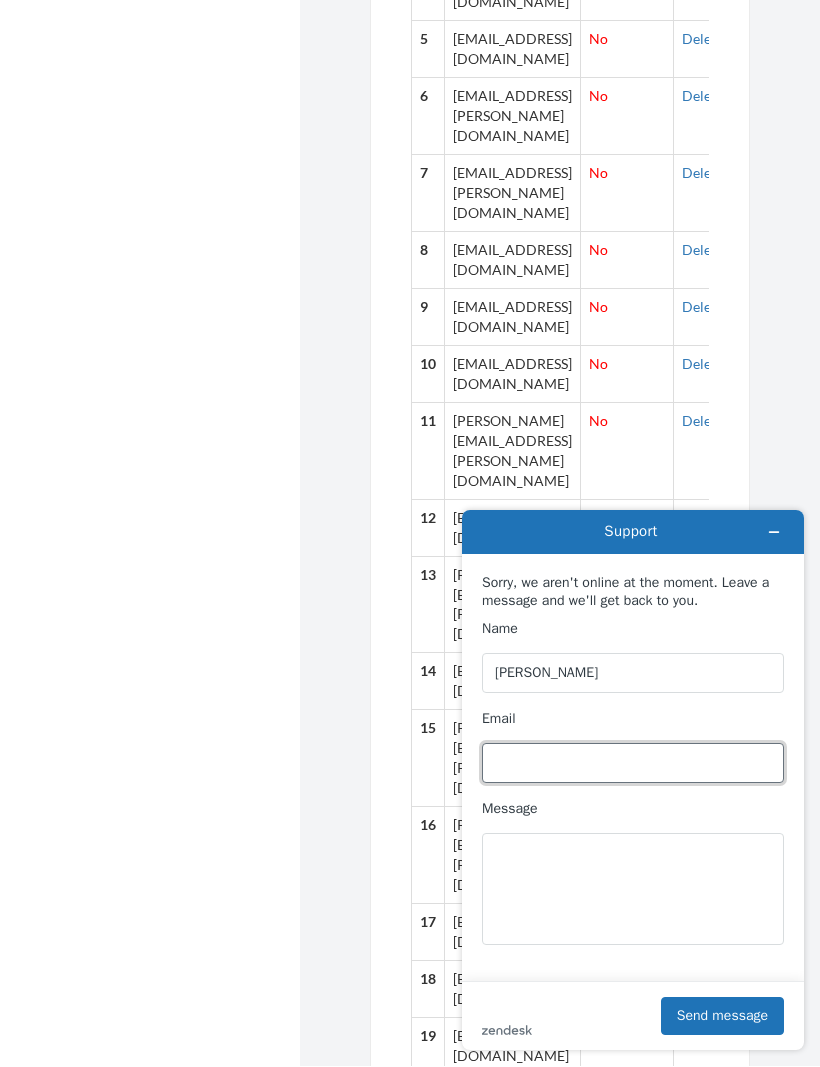 click on "Email" at bounding box center (633, 763) 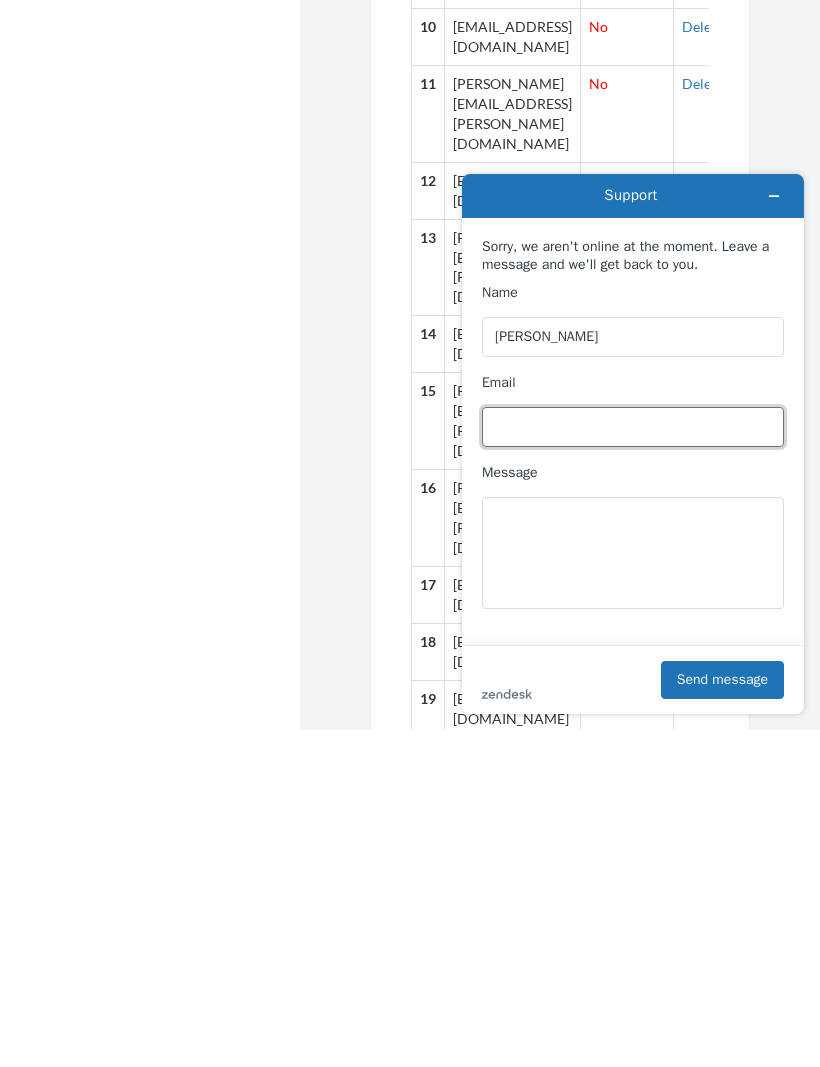 type on "dhannahan@gmail.com" 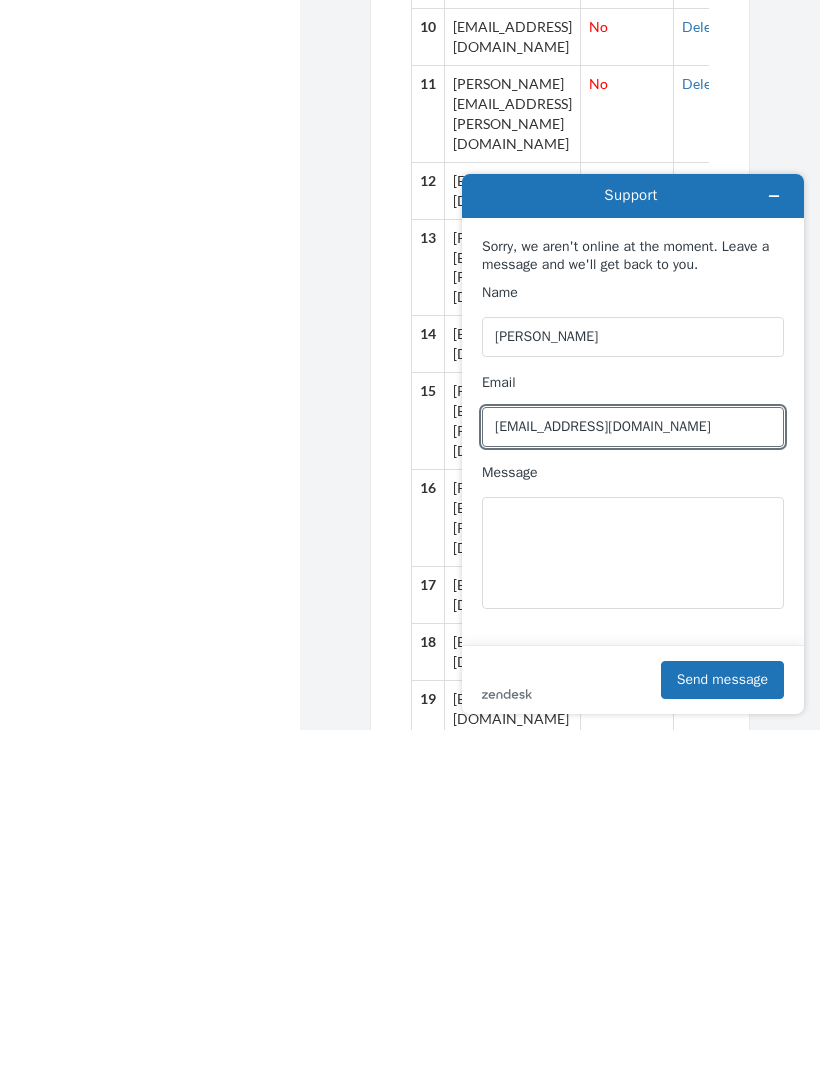 scroll, scrollTop: 1273, scrollLeft: 0, axis: vertical 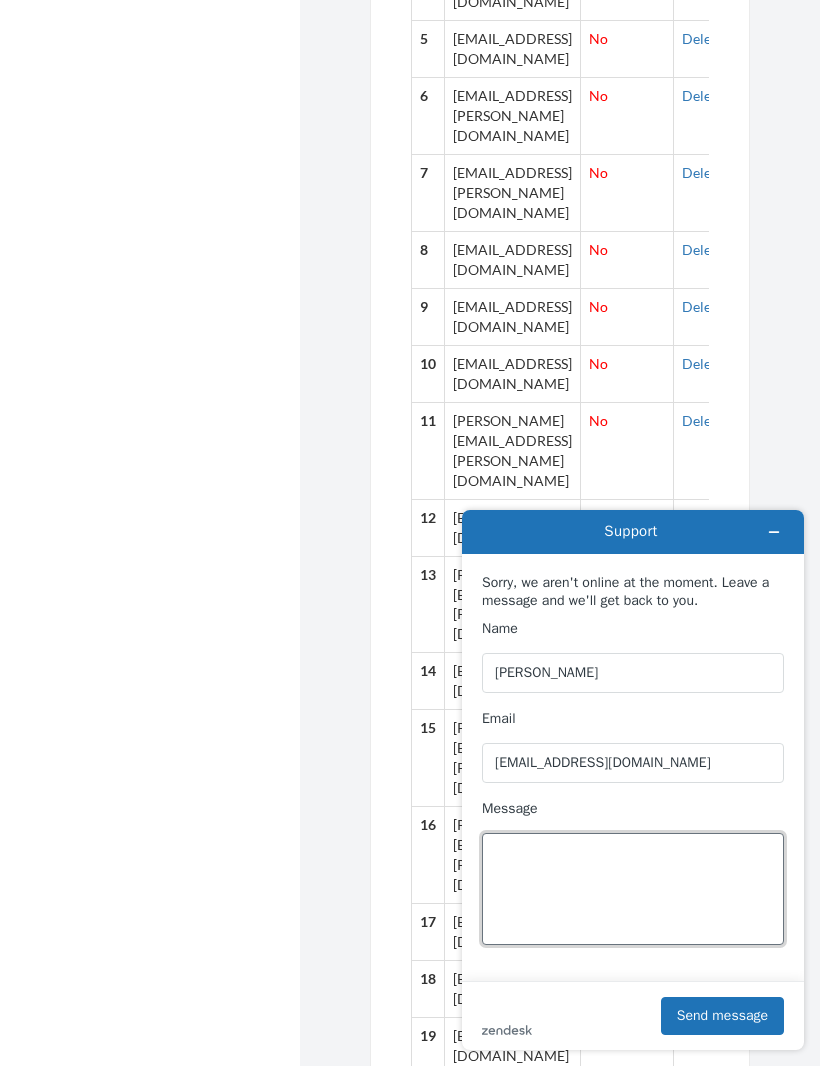 click on "Message" at bounding box center [633, 889] 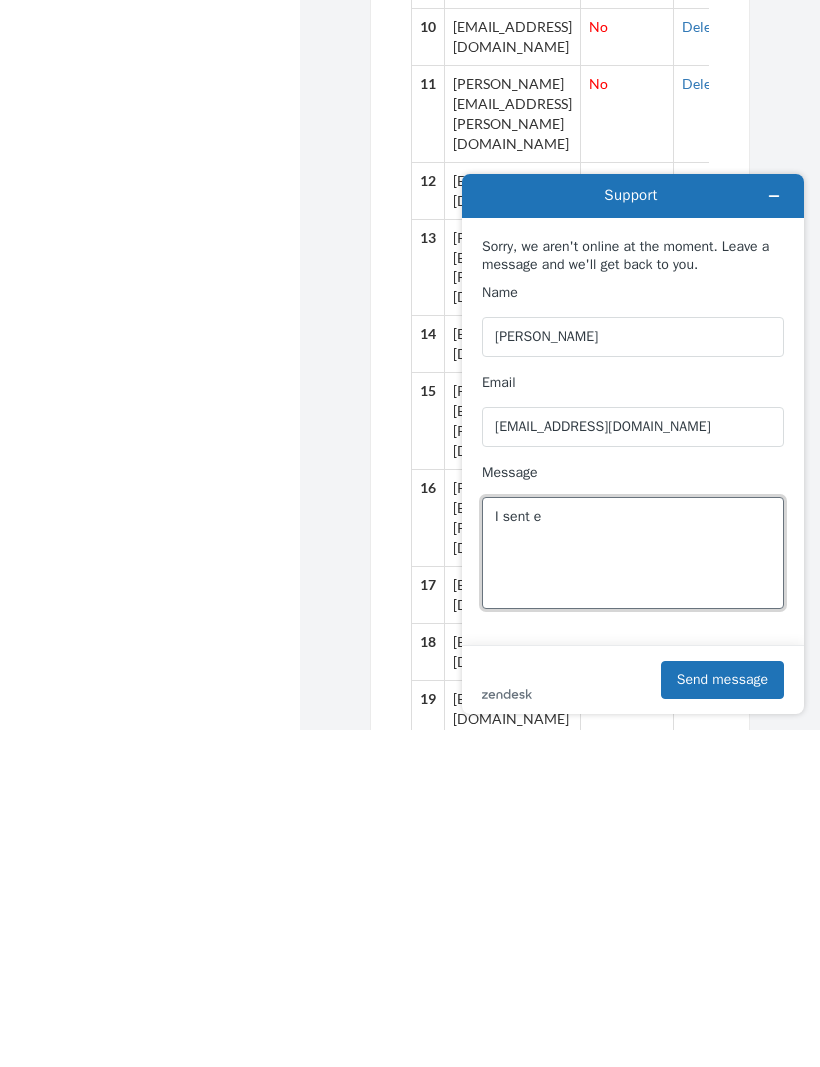 scroll, scrollTop: 1341, scrollLeft: 0, axis: vertical 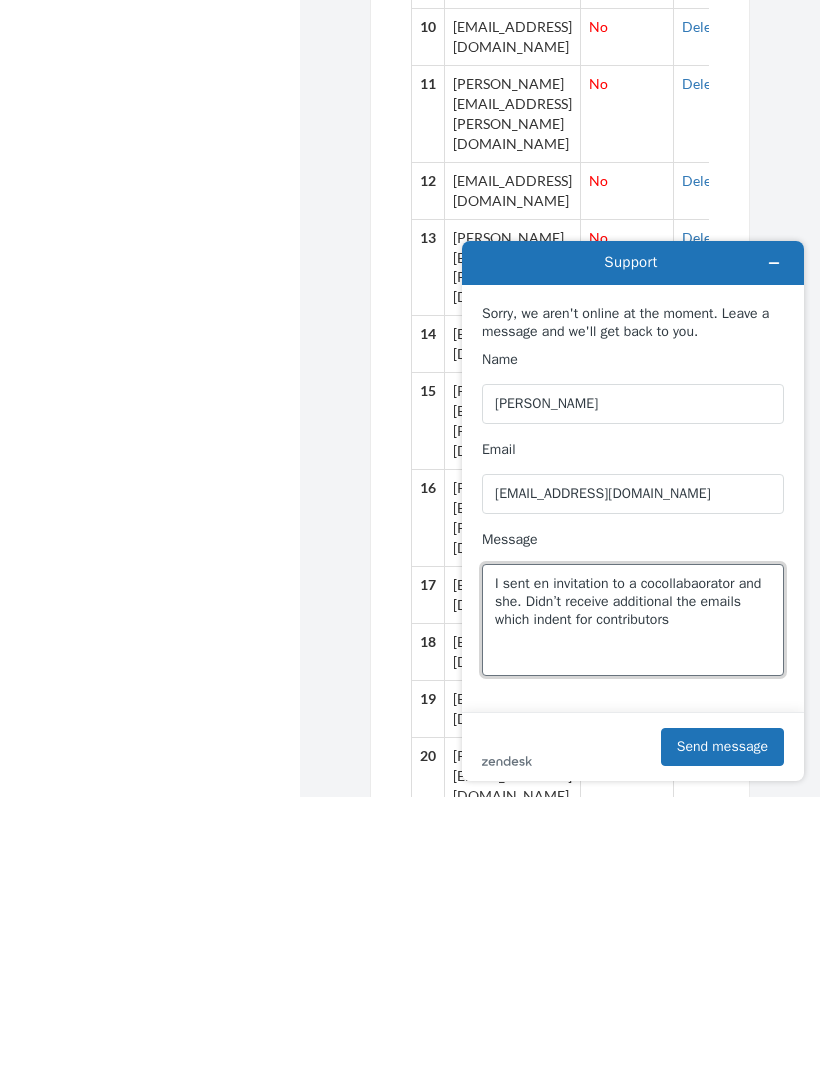 click on "I sent en invitation to a cocollabaorator and she. Didn’t receive additional the emails which indent for contributors" at bounding box center (633, 620) 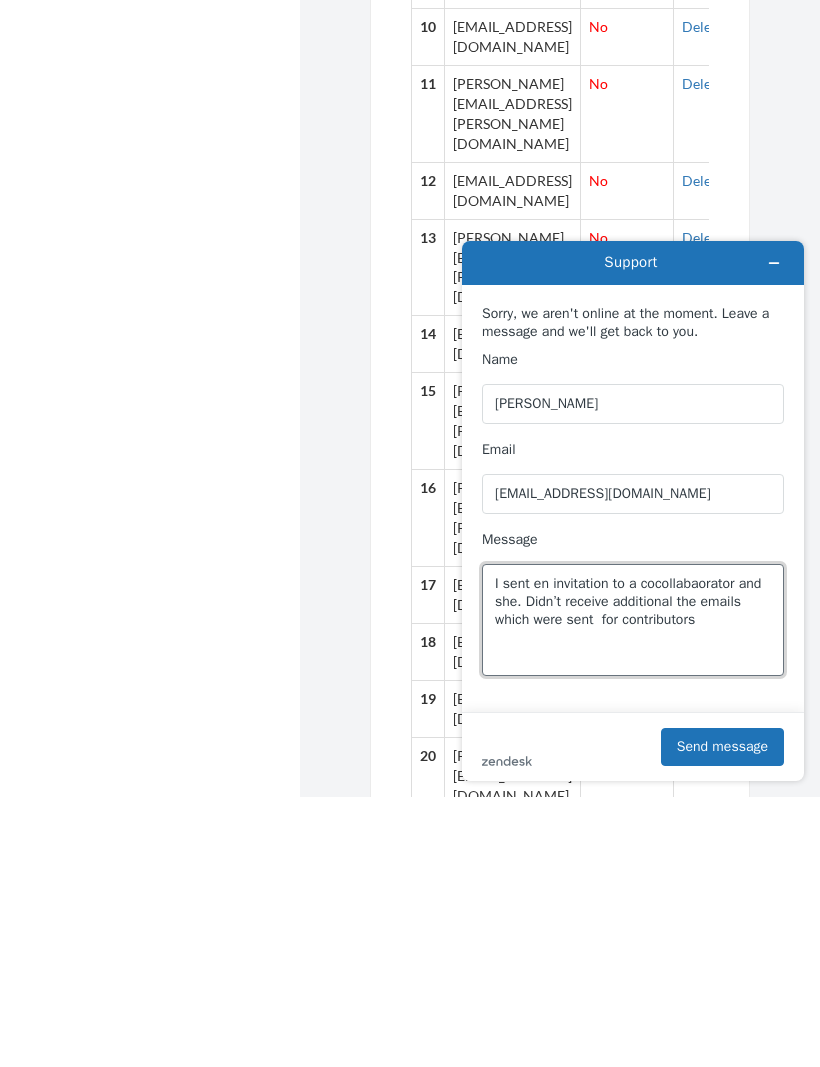 click on "I sent en invitation to a cocollabaorator and she. Didn’t receive additional the emails which were sent  for contributors" at bounding box center [633, 620] 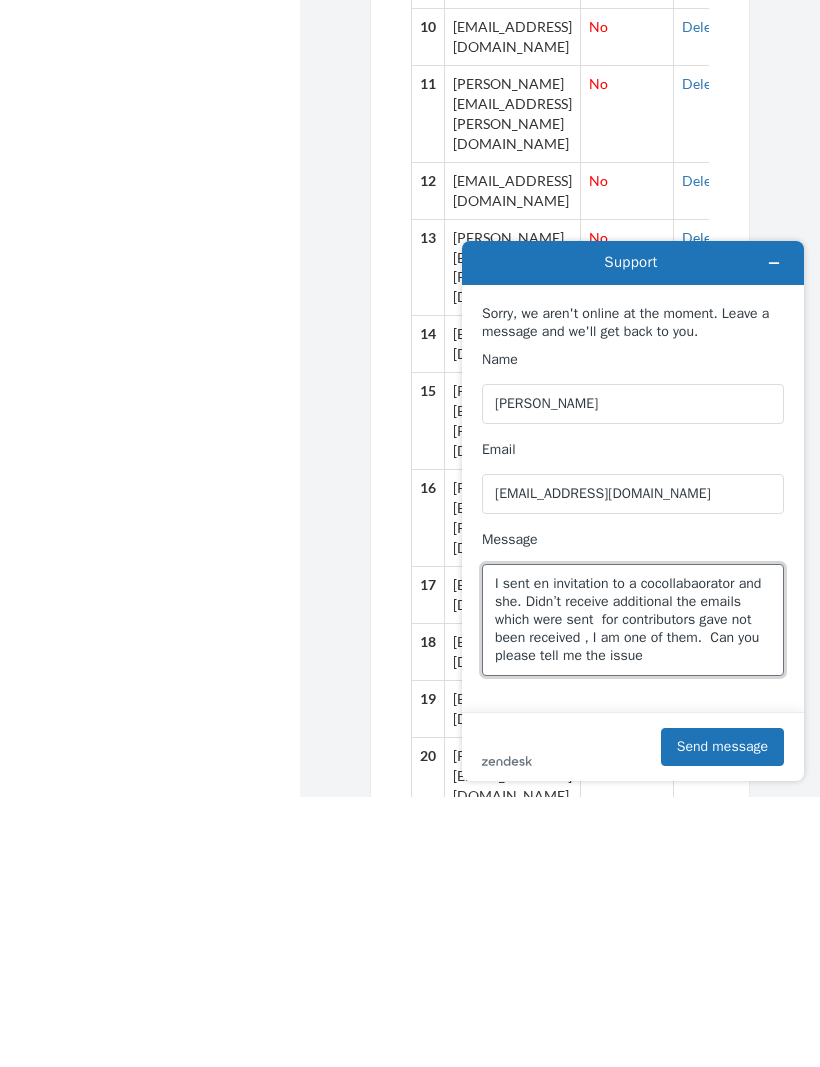 type on "I sent en invitation to a cocollabaorator and she. Didn’t receive additional the emails which were sent  for contributors gave not been received , I am one of them.  Can you please tell me the issue" 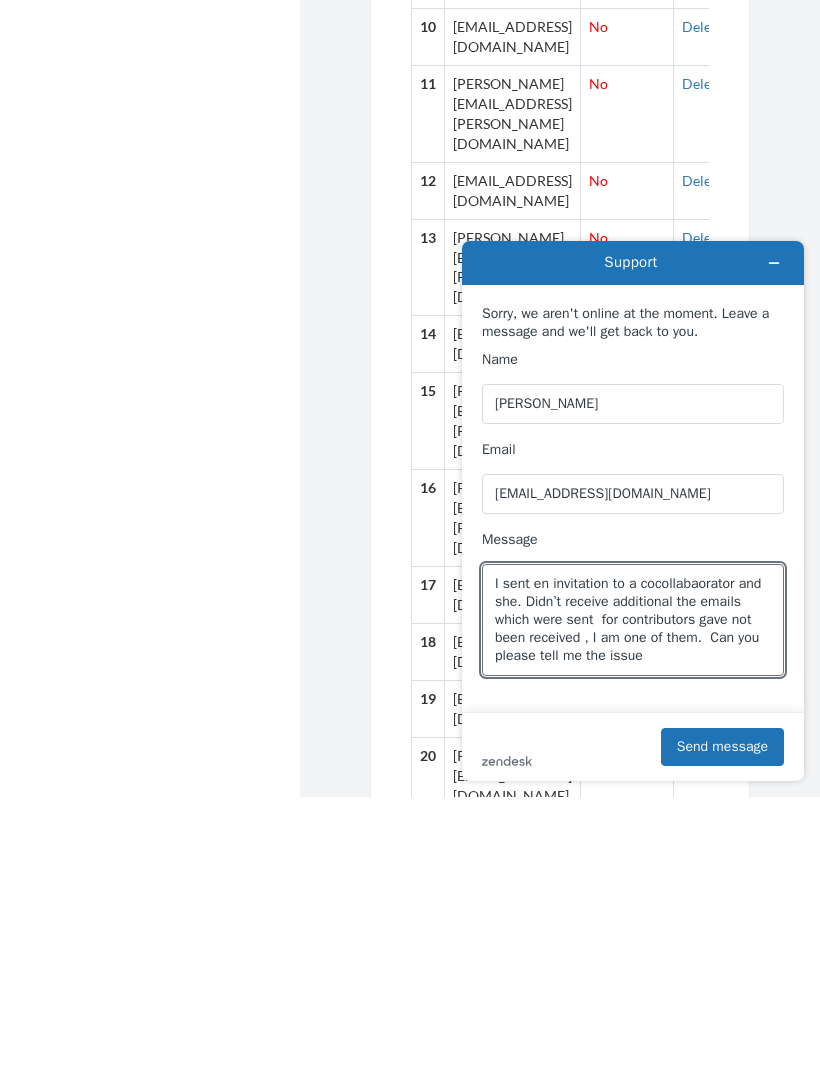 click on "Send message" at bounding box center [722, 747] 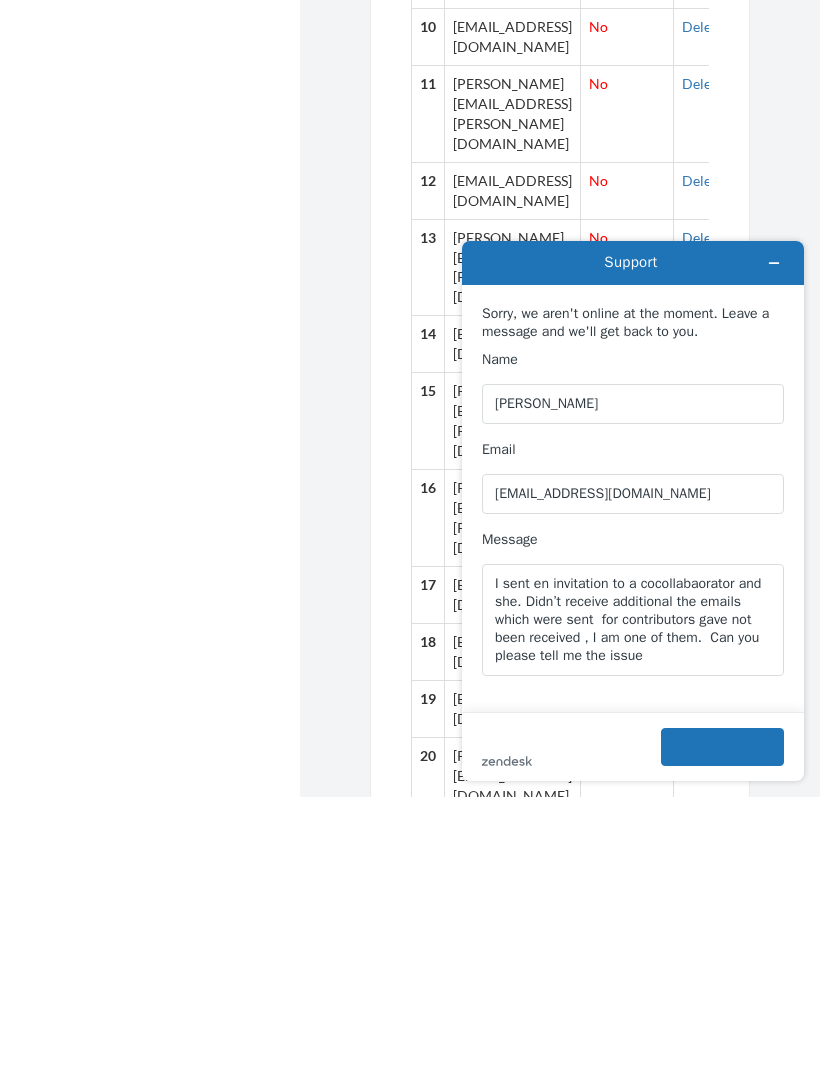 scroll, scrollTop: 1273, scrollLeft: 0, axis: vertical 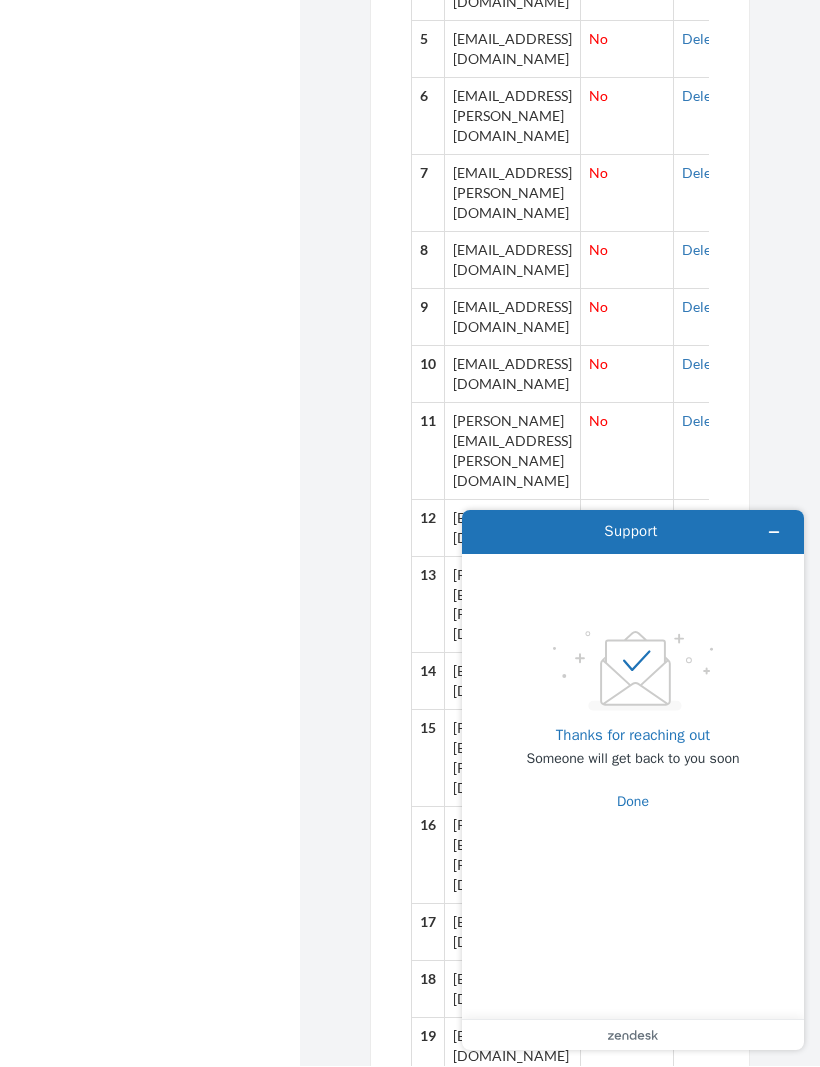 click on "Nick’s 40th Birthday
Select a project
Nick’s 40th Birthday
Start Project
Content
View Dashboard
Add Content
Collection Page
View Collection Page
Edit Project Options
Contributors
Invite Contributors
Message Contributors
Book Layout" at bounding box center (150, 451) 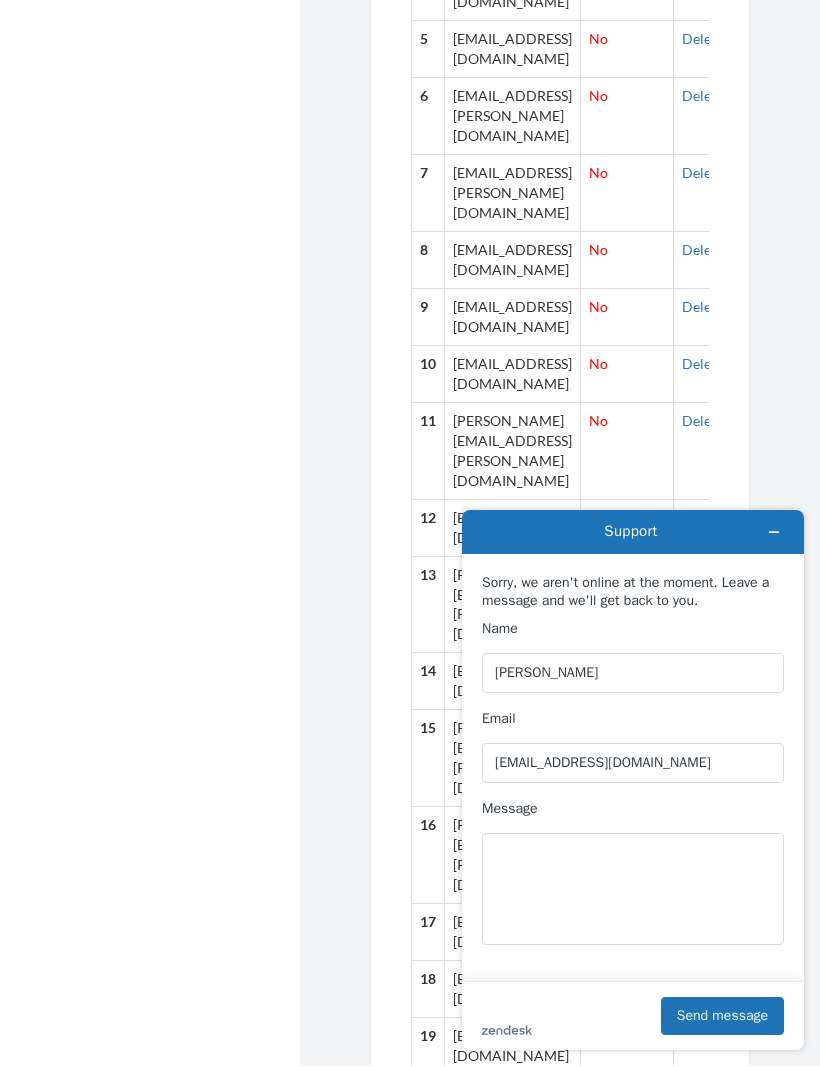 click on "Nick’s 40th Birthday
Select a project
Nick’s 40th Birthday
Start Project
Content
View Dashboard
Add Content
Collection Page
View Collection Page
Edit Project Options
Contributors
Invite Contributors
Message Contributors
Book Layout" at bounding box center (150, 451) 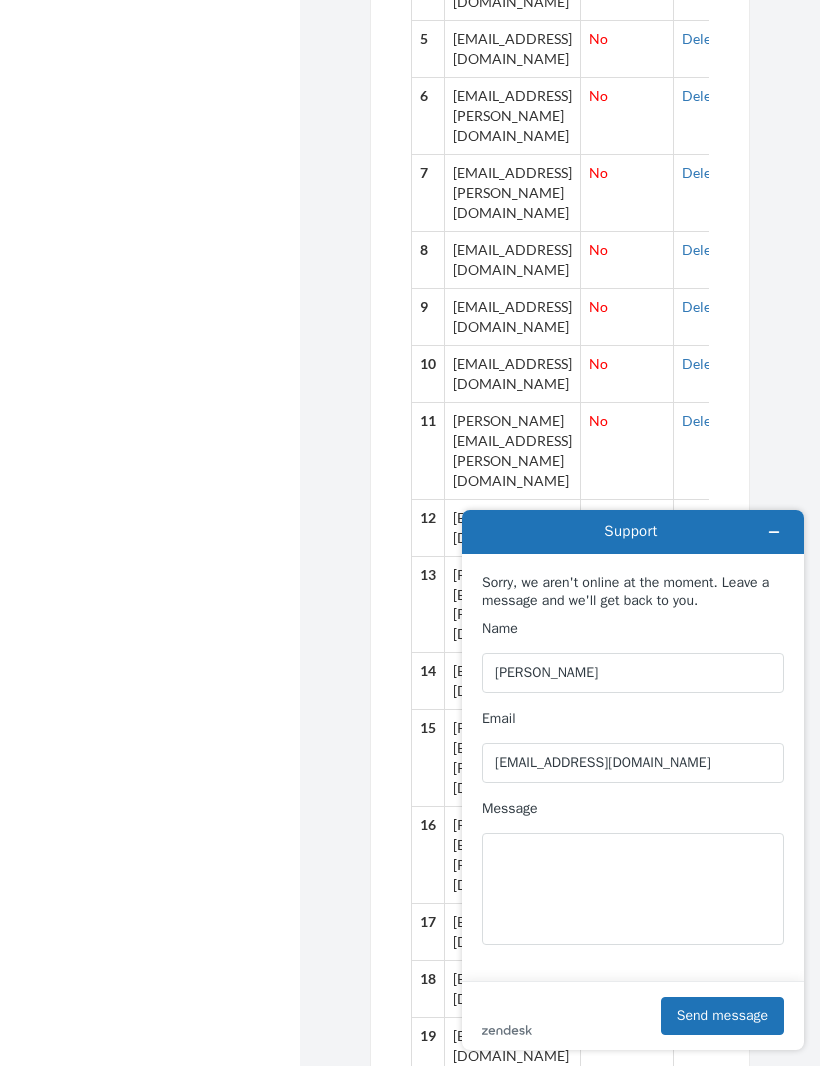 click at bounding box center (774, 532) 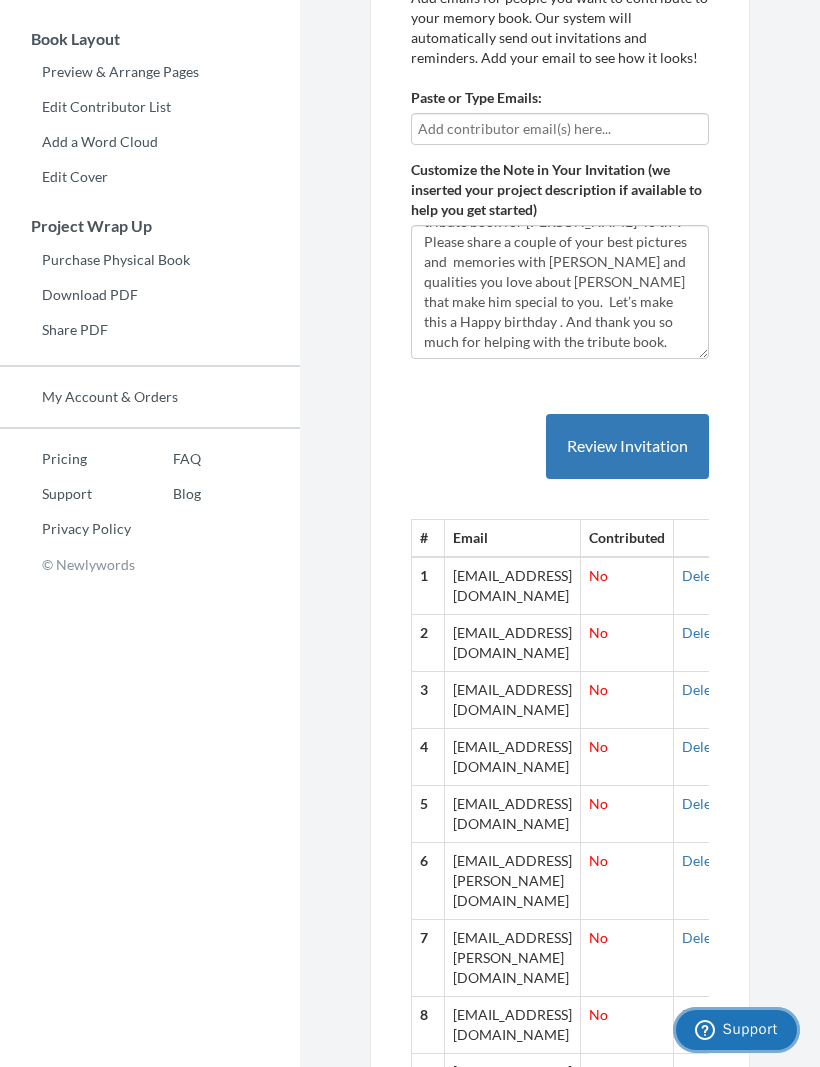 scroll, scrollTop: 508, scrollLeft: 0, axis: vertical 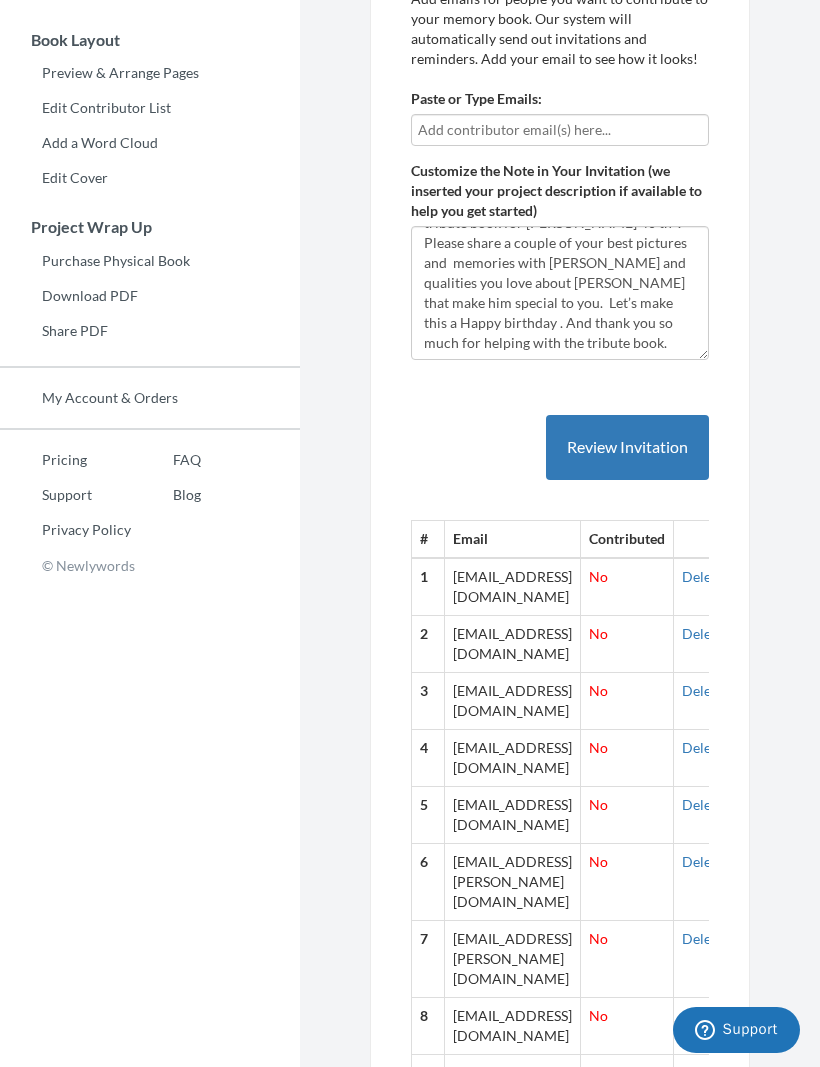 click on "Support" at bounding box center (65, 495) 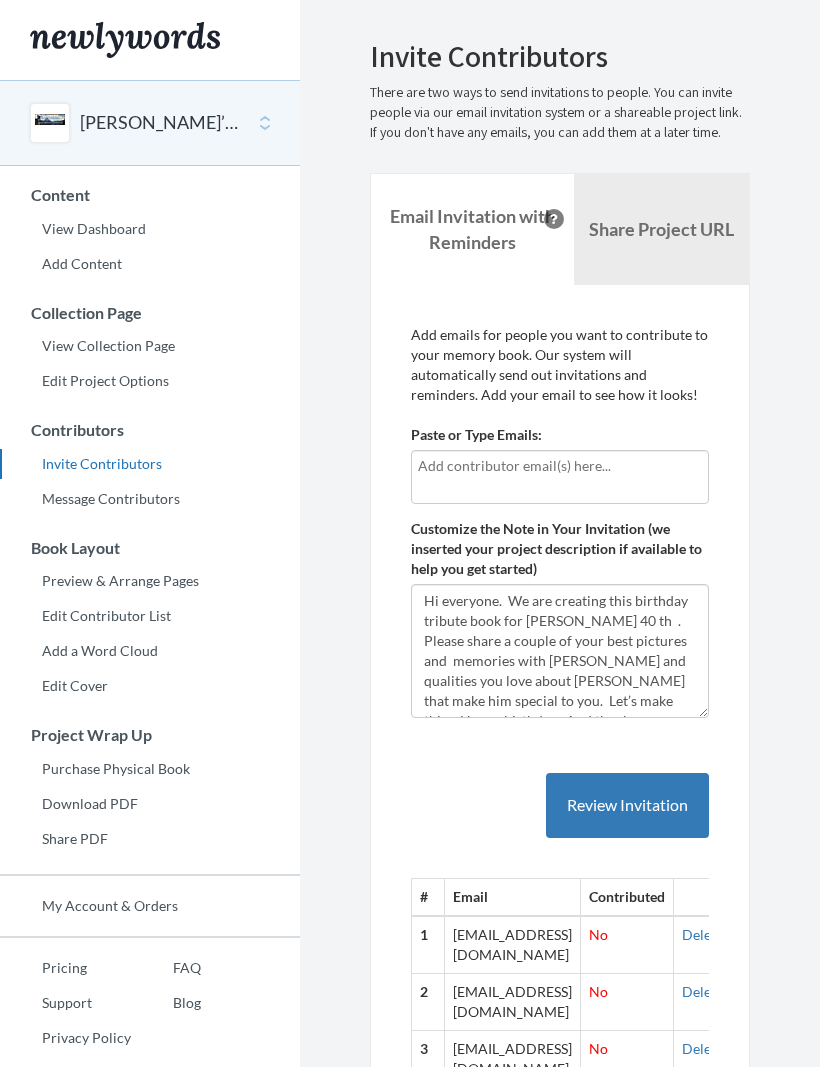 scroll, scrollTop: 0, scrollLeft: 0, axis: both 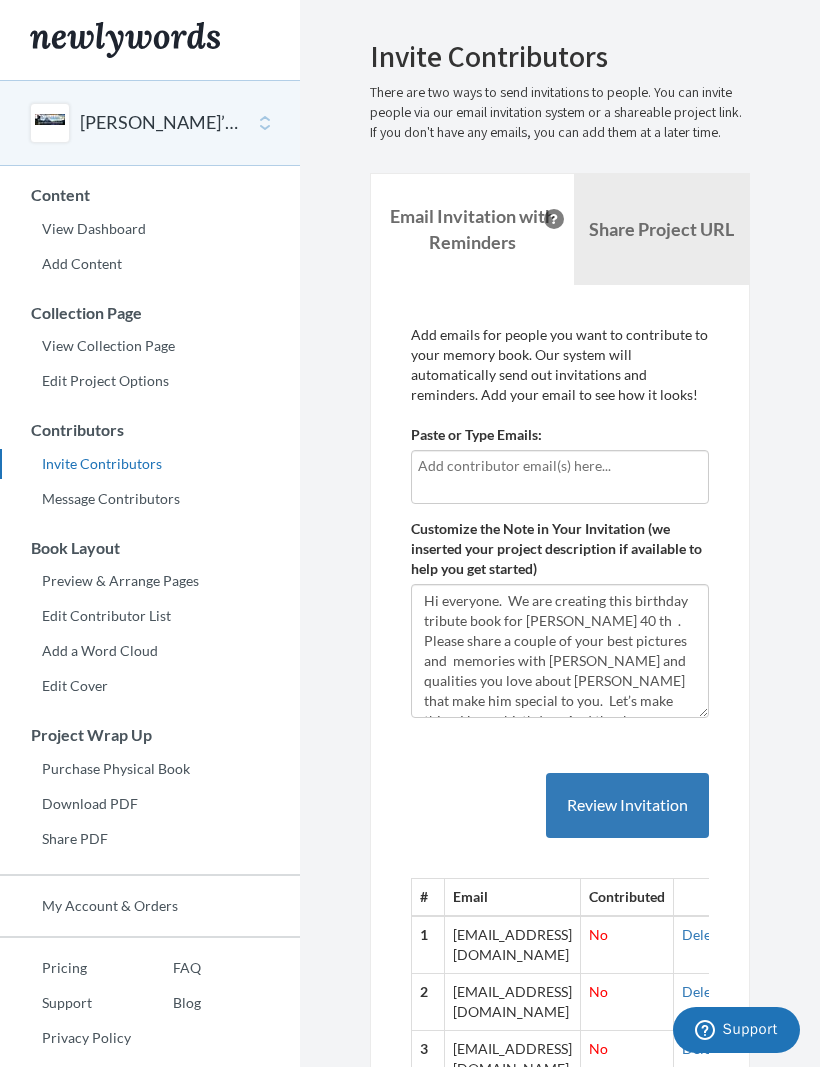 click on "View Collection Page" at bounding box center (150, 346) 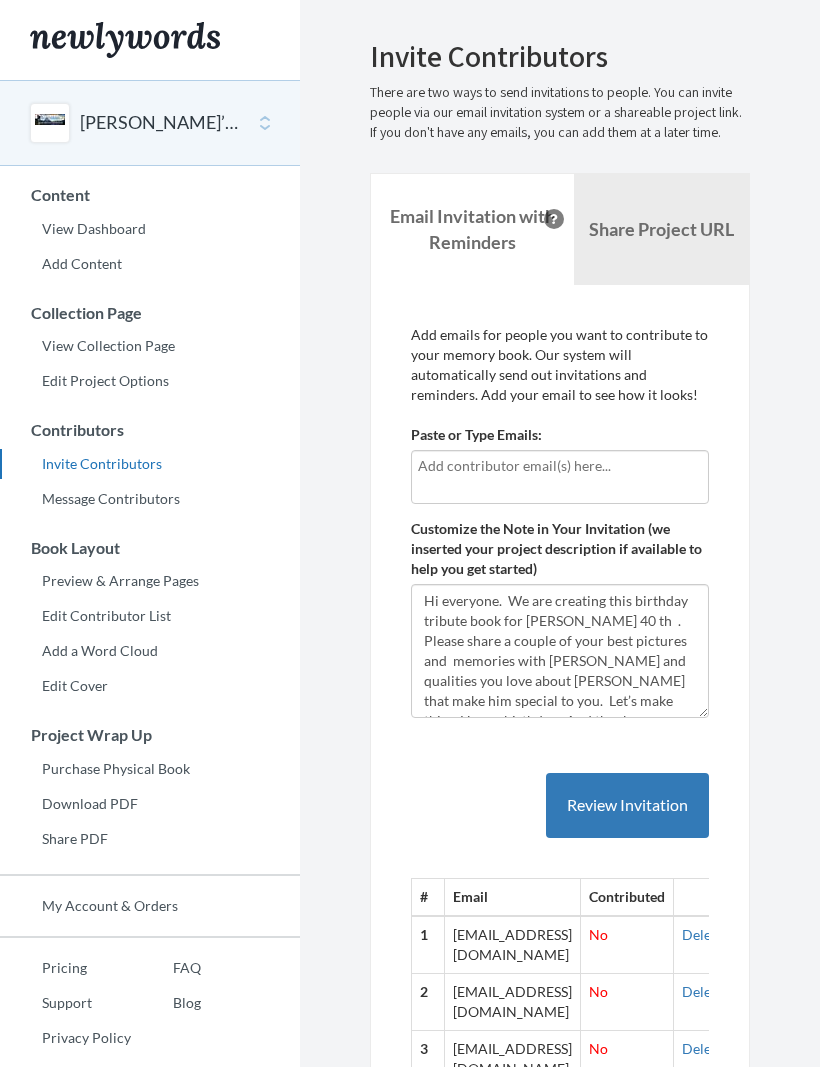 scroll, scrollTop: 0, scrollLeft: 0, axis: both 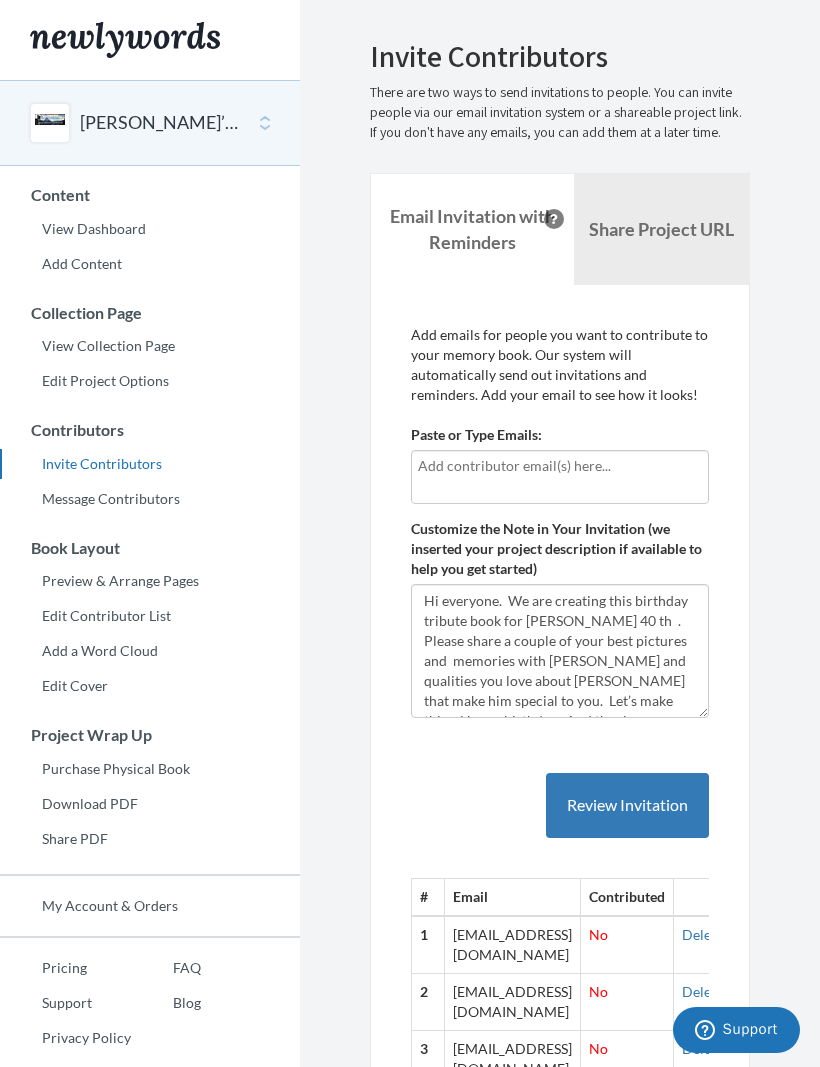 click on "Email Invitation with  Reminders" at bounding box center (472, 229) 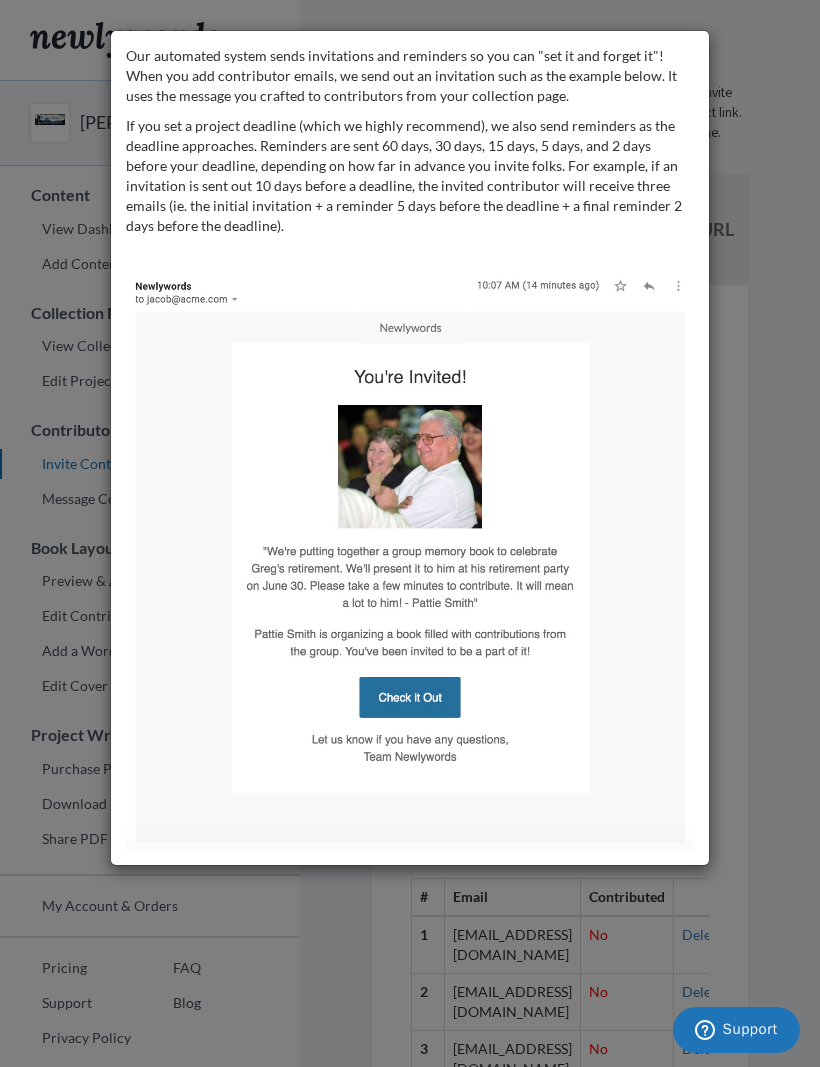 click on "Our automated system sends invitations and reminders so you can "set it
and forget it"! When you add contributor emails, we send out an
invitation such as the example below. It uses the message you crafted to
contributors from your collection page.
If you set a project deadline (which we highly recommend), we also send
reminders as the deadline approaches. Reminders are sent 60 days, 30
days, 15 days, 5 days, and 2 days before your deadline, depending on how
far in advance you invite folks. For example, if an invitation is sent
out 10 days before a deadline, the invited contributor will receive
three emails (ie. the initial invitation + a reminder 5 days before the
deadline + a final reminder 2 days before the deadline)." at bounding box center (410, 533) 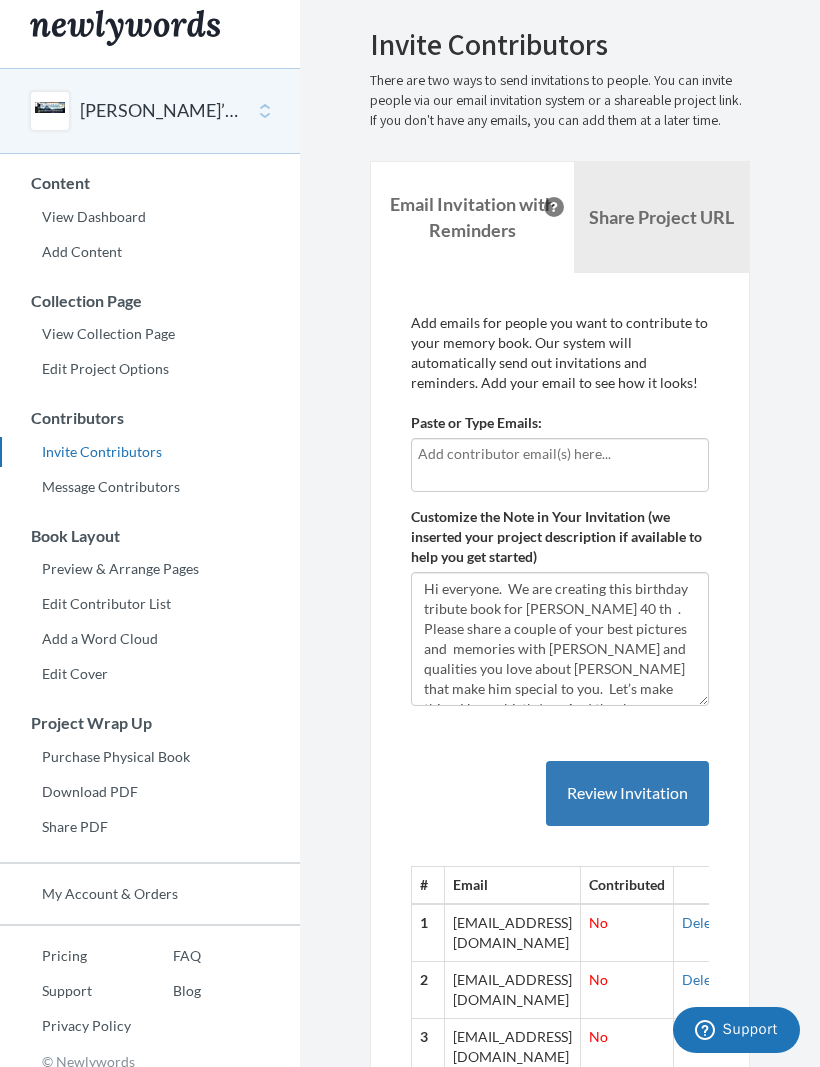 scroll, scrollTop: 0, scrollLeft: 0, axis: both 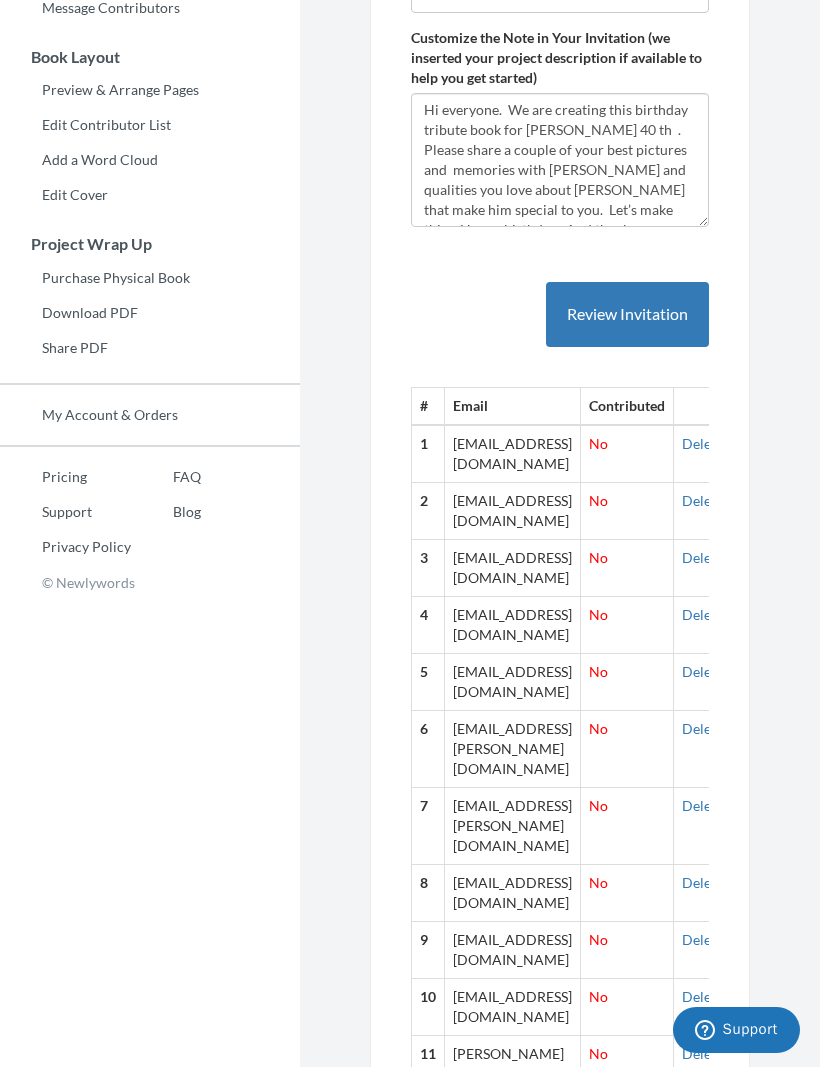 click on "Review Invitation" at bounding box center [627, 314] 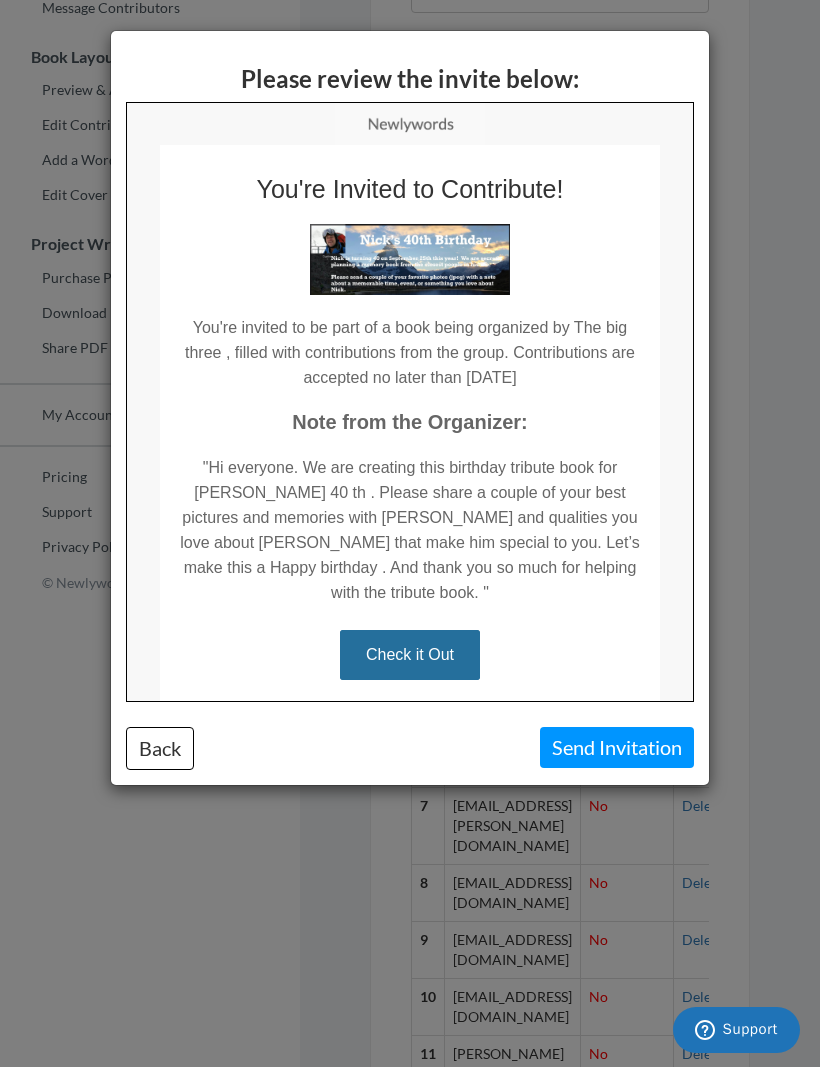 scroll, scrollTop: 0, scrollLeft: 0, axis: both 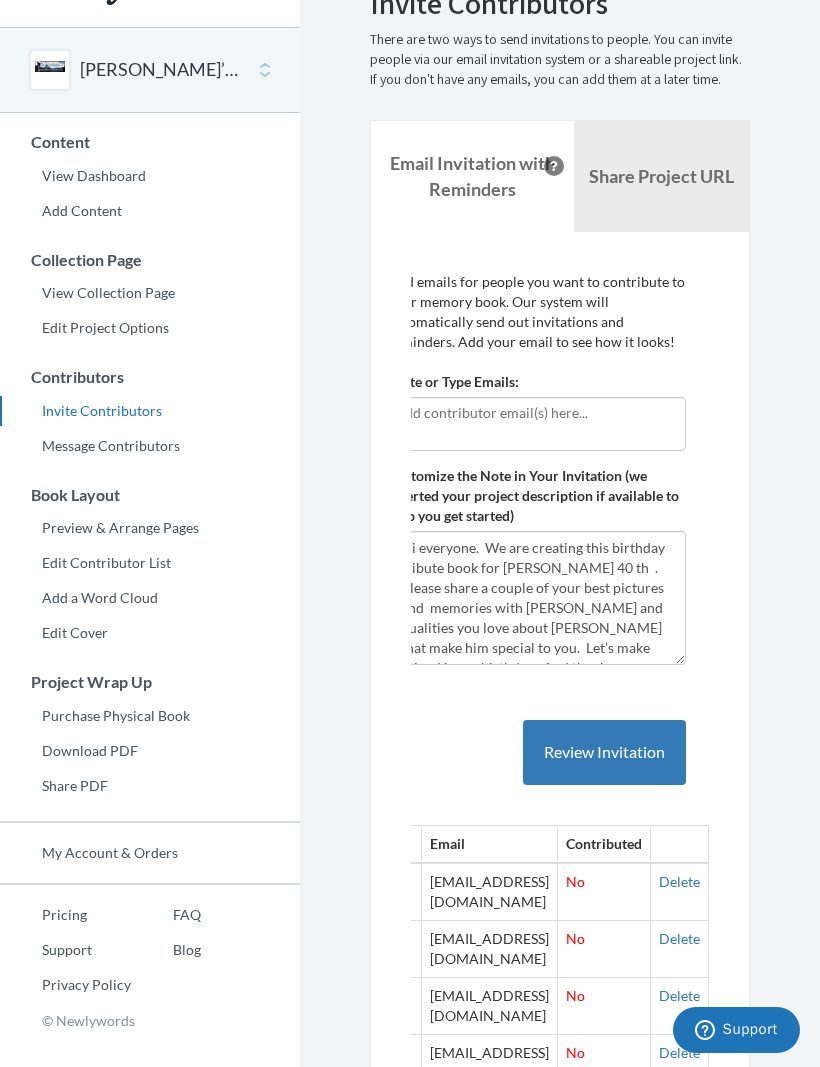 click on "Message Contributors" at bounding box center (150, 446) 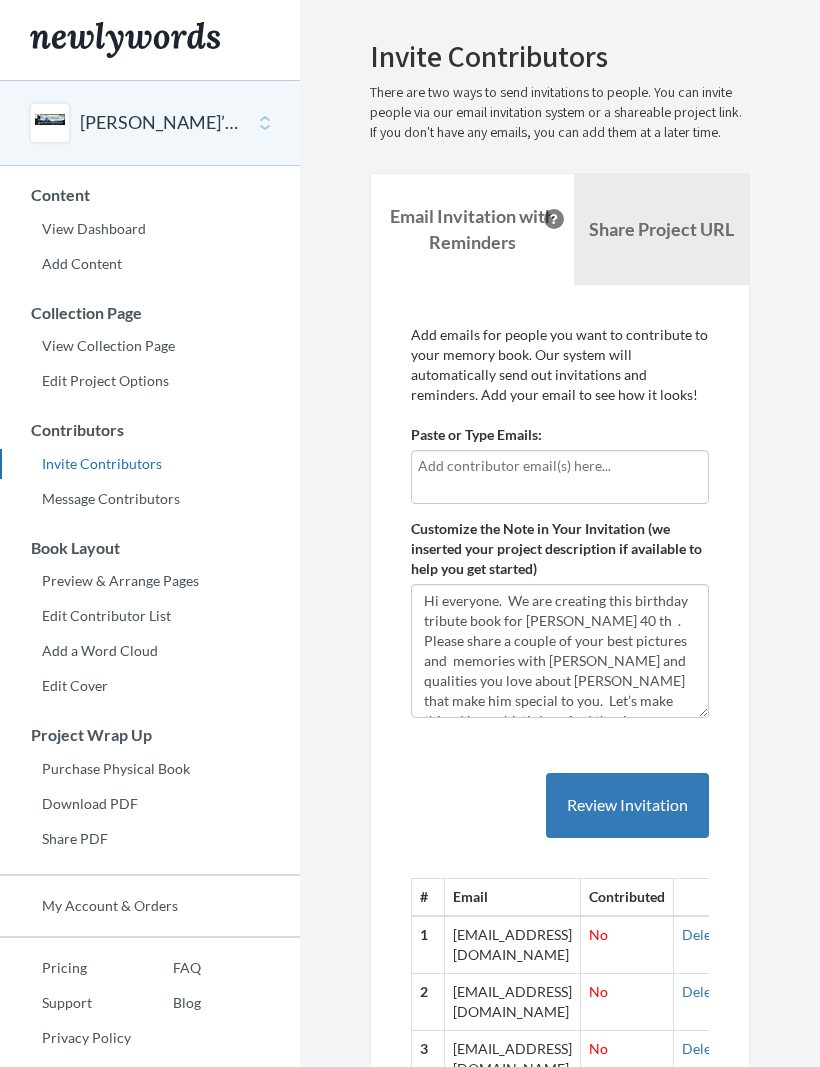 scroll, scrollTop: 0, scrollLeft: 0, axis: both 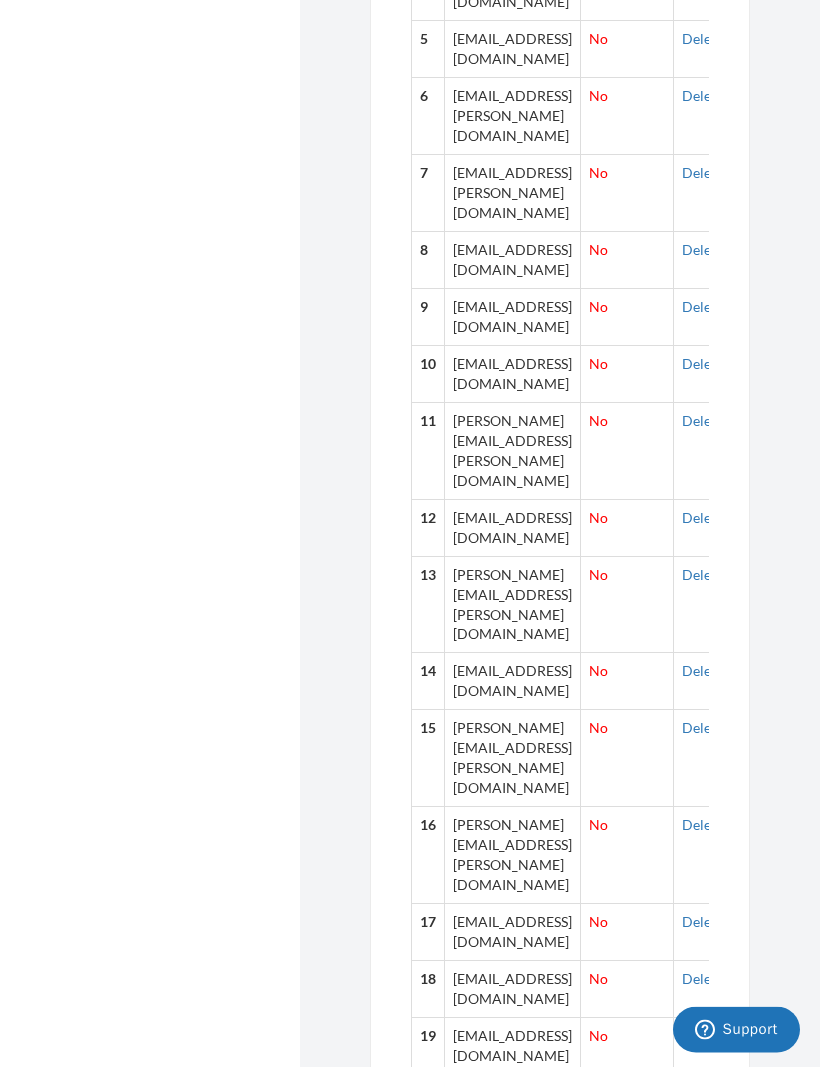 click on "[EMAIL_ADDRESS][DOMAIN_NAME]" at bounding box center [513, 1944] 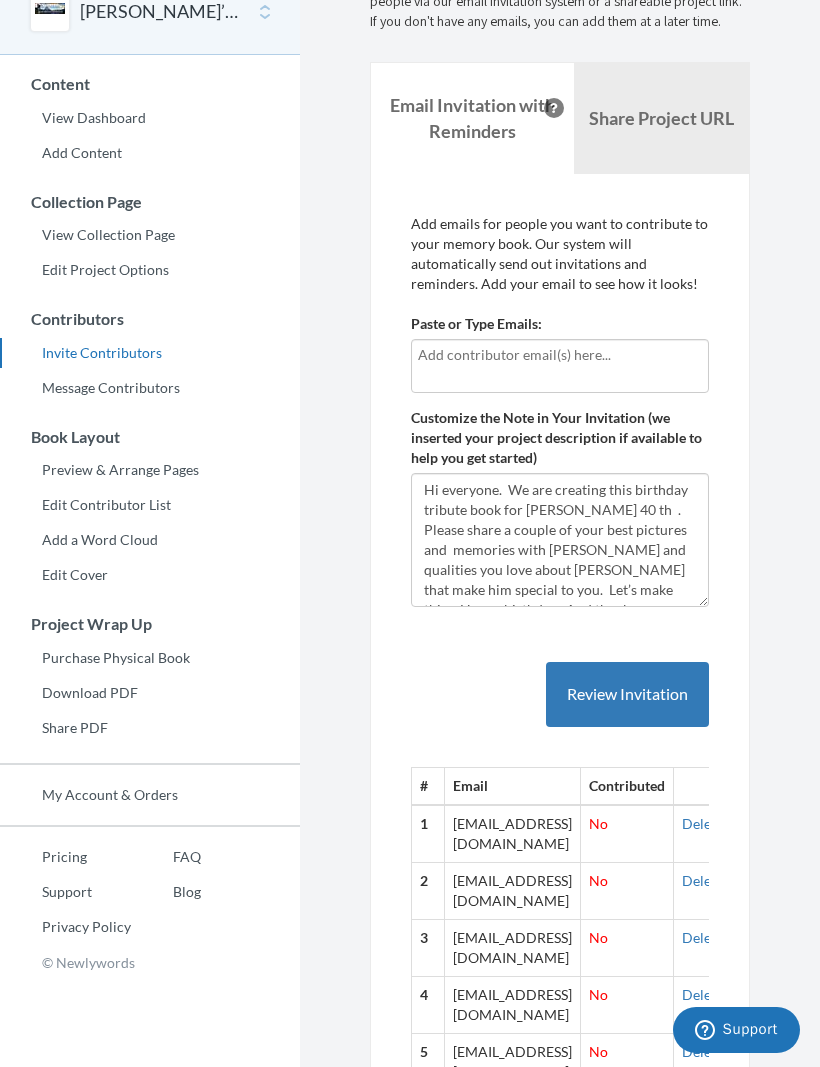 scroll, scrollTop: 0, scrollLeft: 0, axis: both 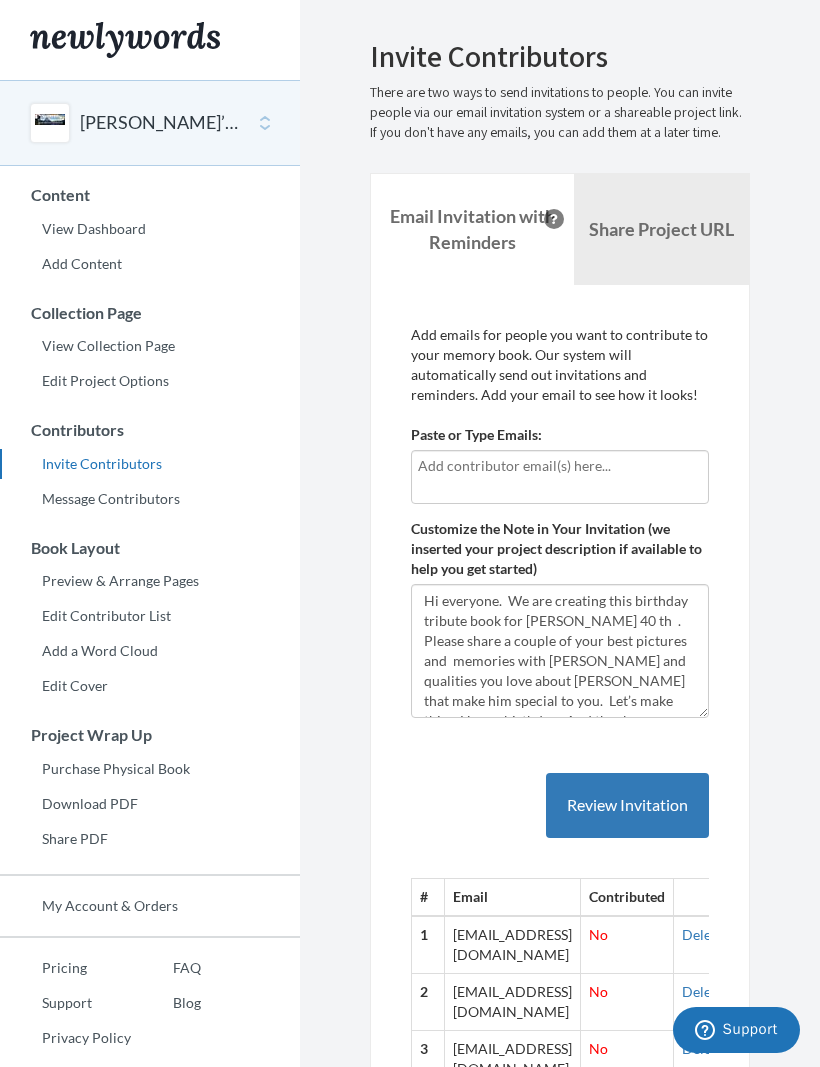 click on "View Dashboard" at bounding box center (150, 229) 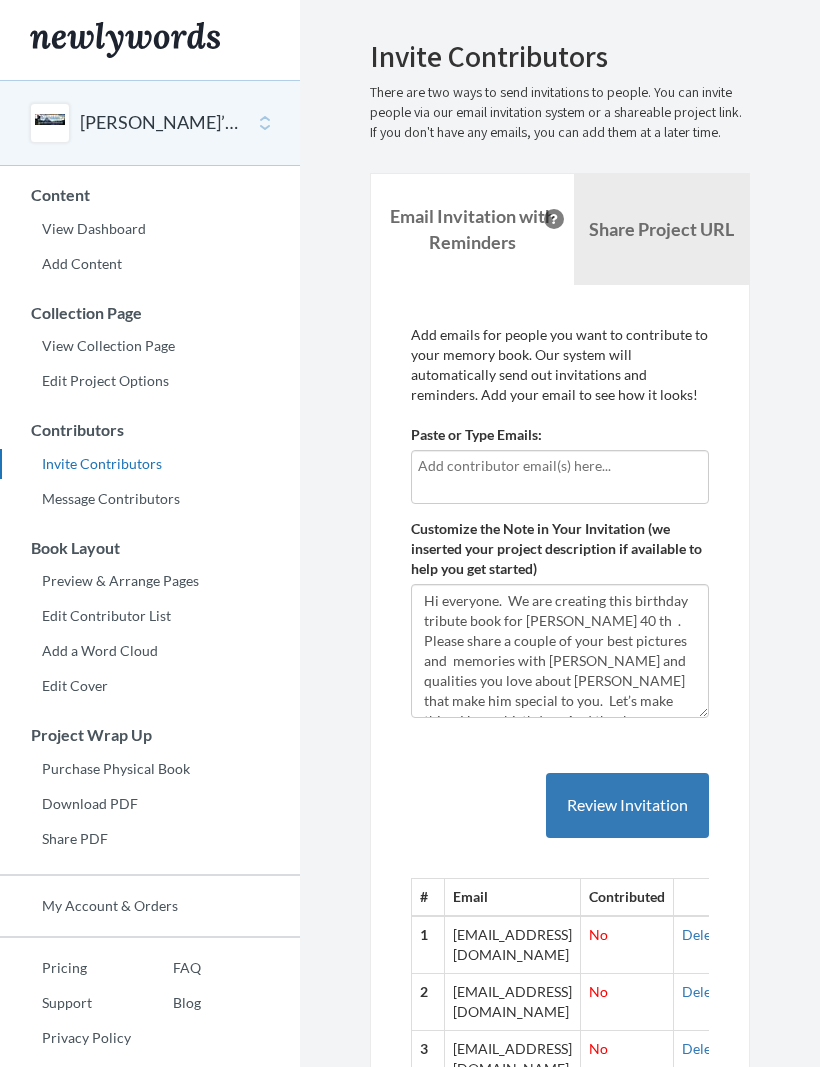 scroll, scrollTop: 0, scrollLeft: 0, axis: both 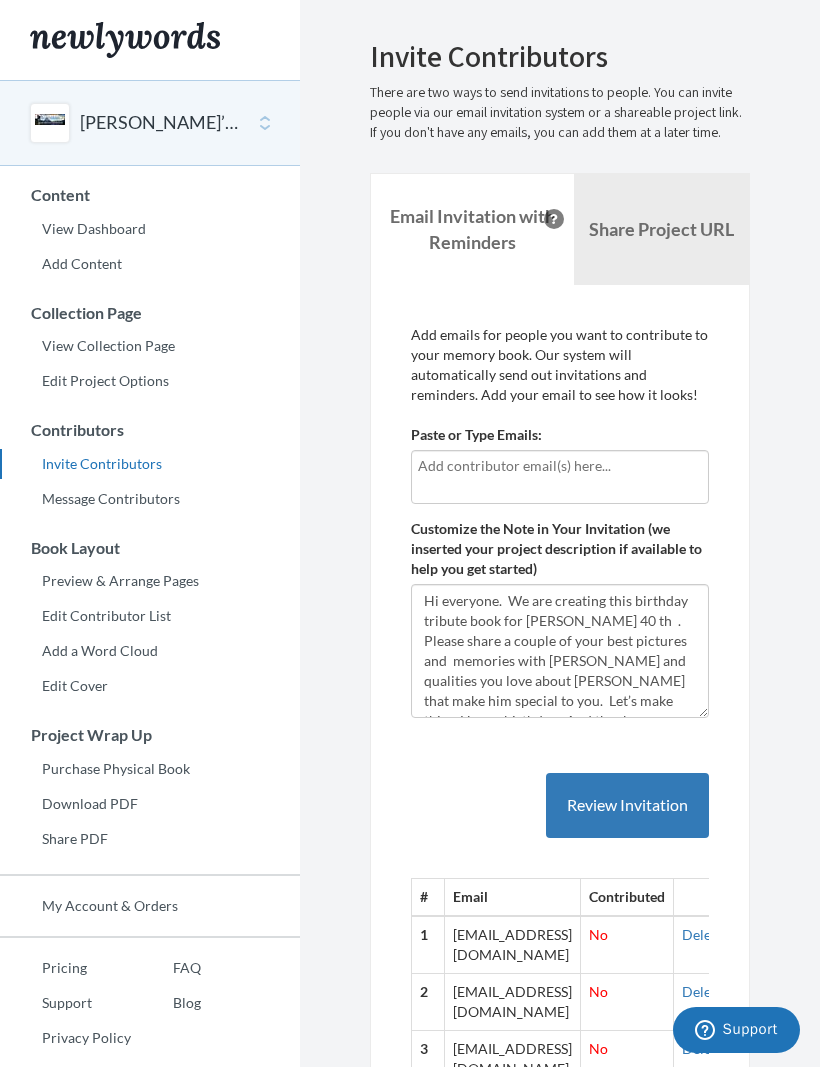 click on "Review Invitation" at bounding box center (627, 805) 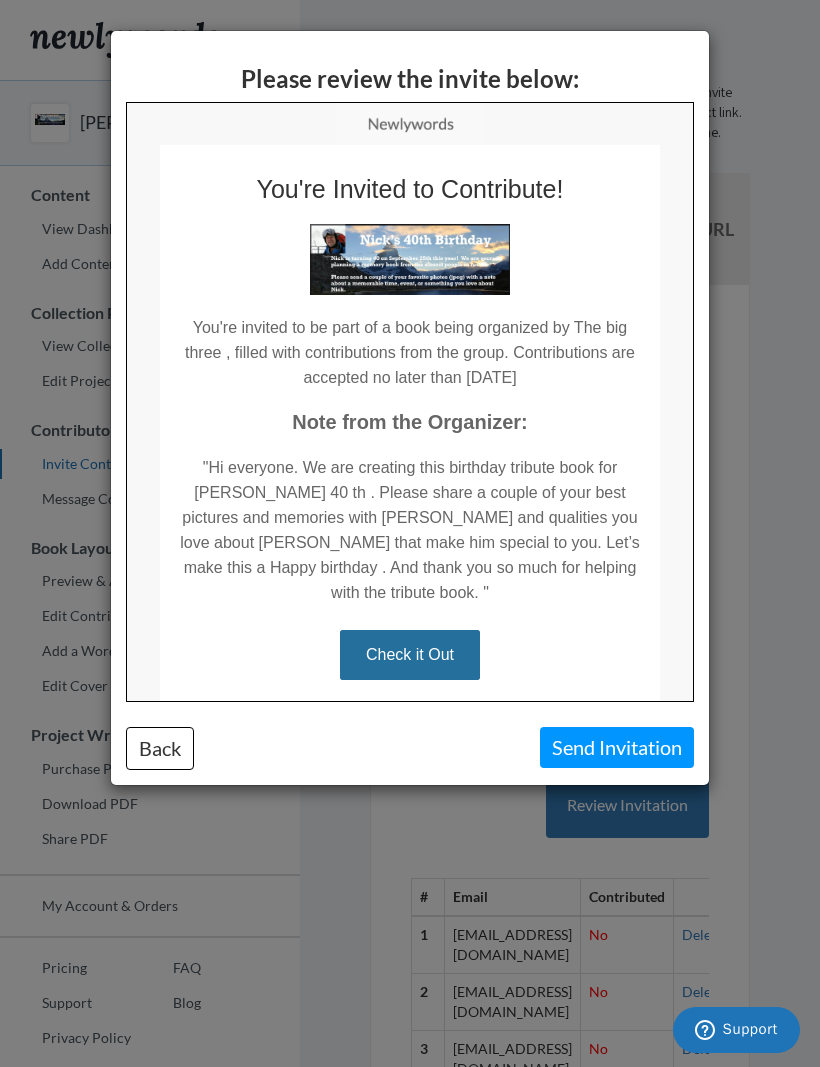 scroll, scrollTop: 0, scrollLeft: 0, axis: both 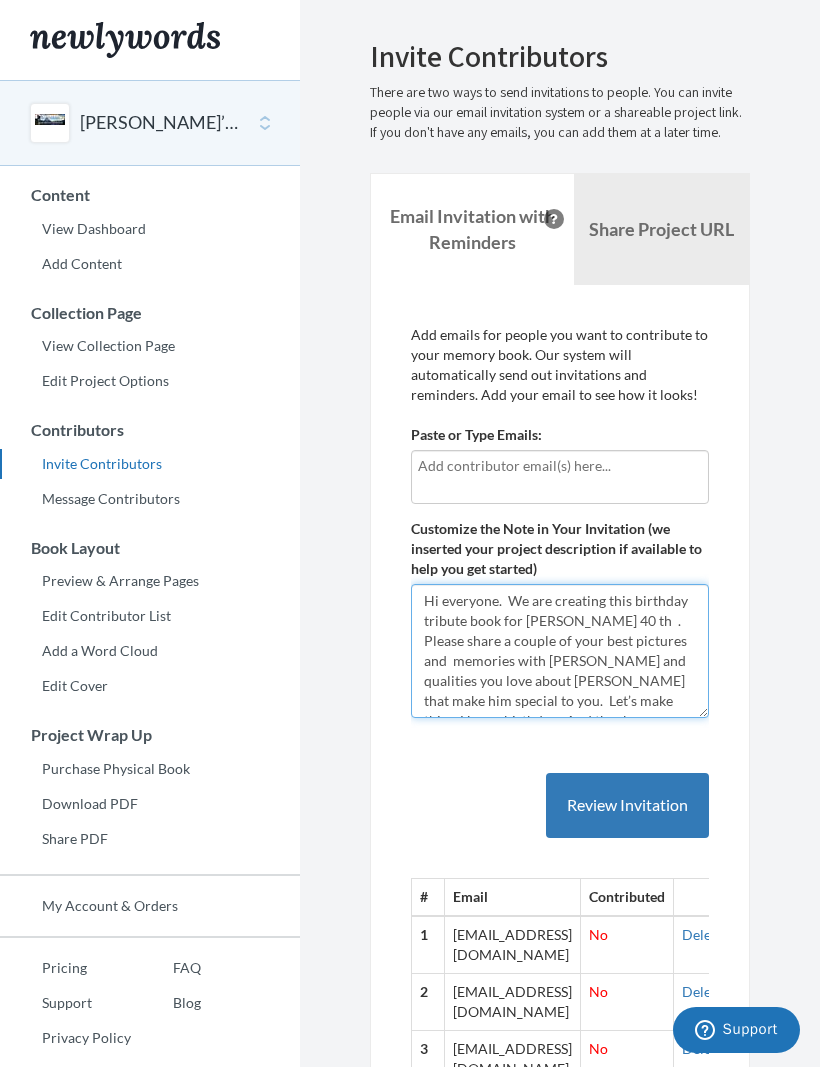click on "Hi everyone.  We are creating this birthday tribute book for [PERSON_NAME] 40 th  .  Please share a couple of your best pictures and  memories with [PERSON_NAME] and qualities you love about [PERSON_NAME] that make him special to you.  Let’s make this a Happy birthday . And thank you so much for helping with the tribute book." at bounding box center [560, 651] 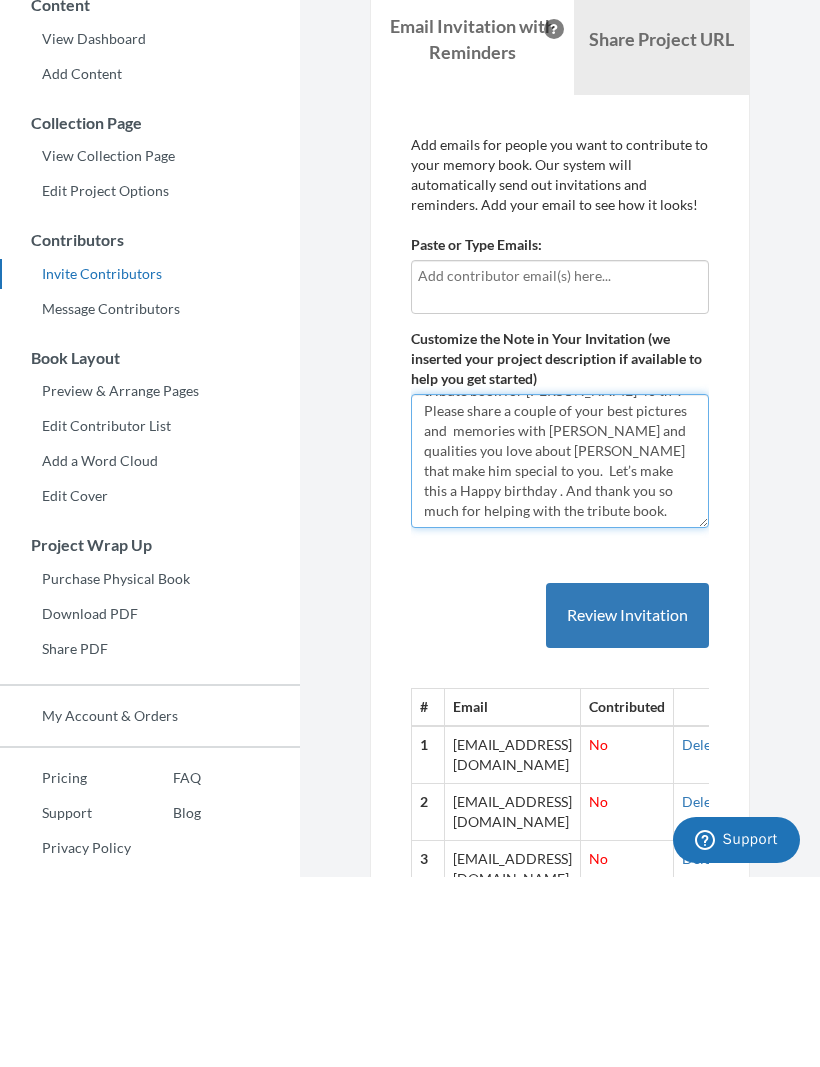scroll, scrollTop: 71, scrollLeft: 0, axis: vertical 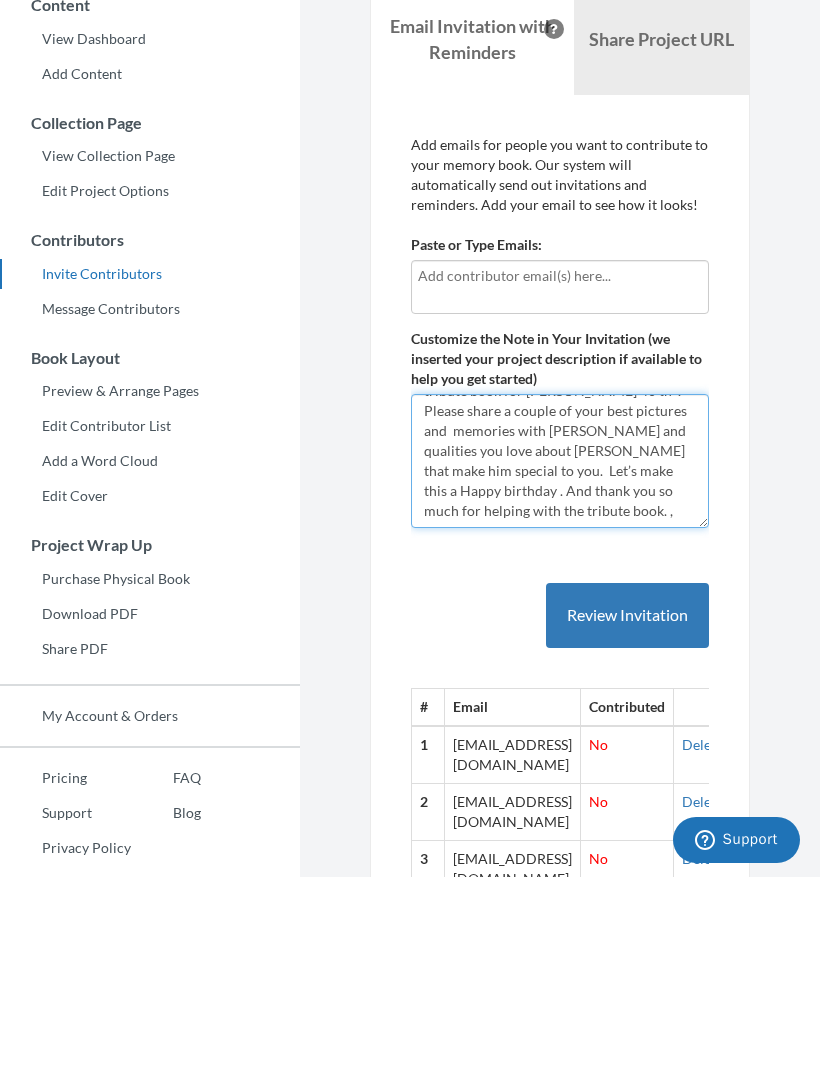 type on "Hi everyone.  We are creating this birthday tribute book for [PERSON_NAME] 40 th  .  Please share a couple of your best pictures and  memories with [PERSON_NAME] and qualities you love about [PERSON_NAME] that make him special to you.  Let’s make this a Happy birthday . And thank you so much for helping with the tribute book. ," 